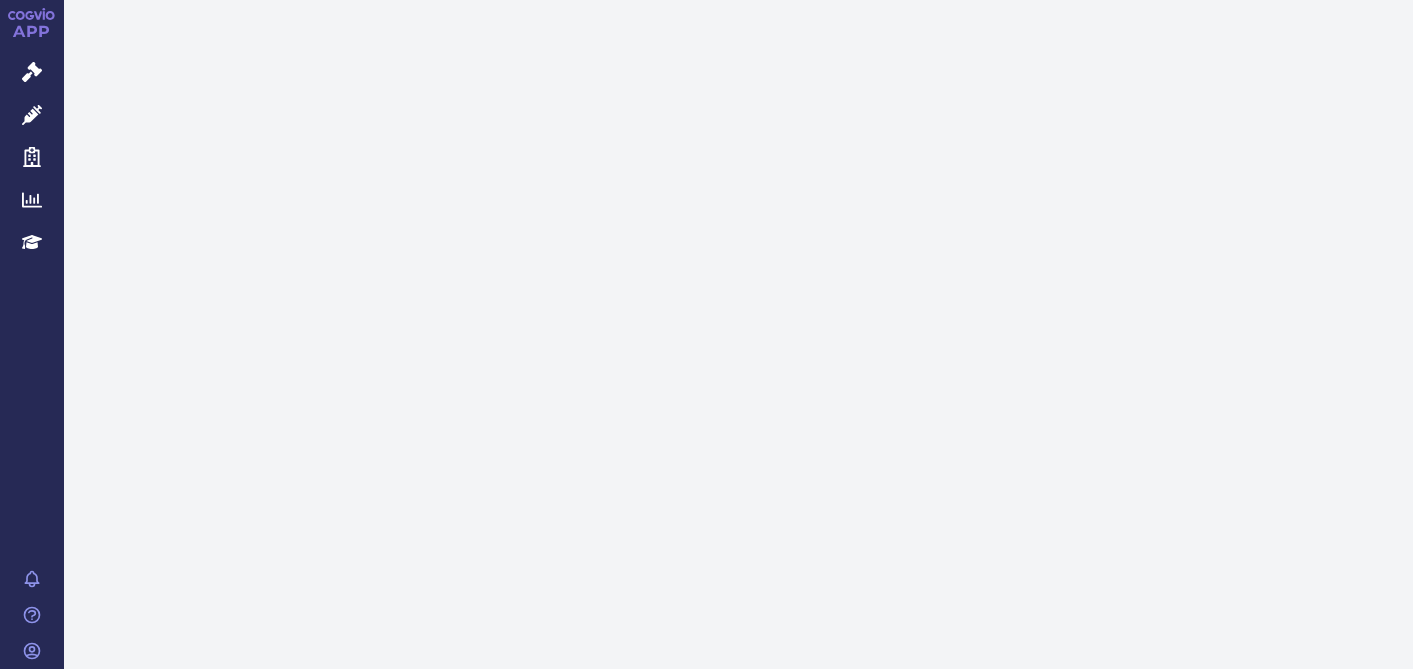 scroll, scrollTop: 0, scrollLeft: 0, axis: both 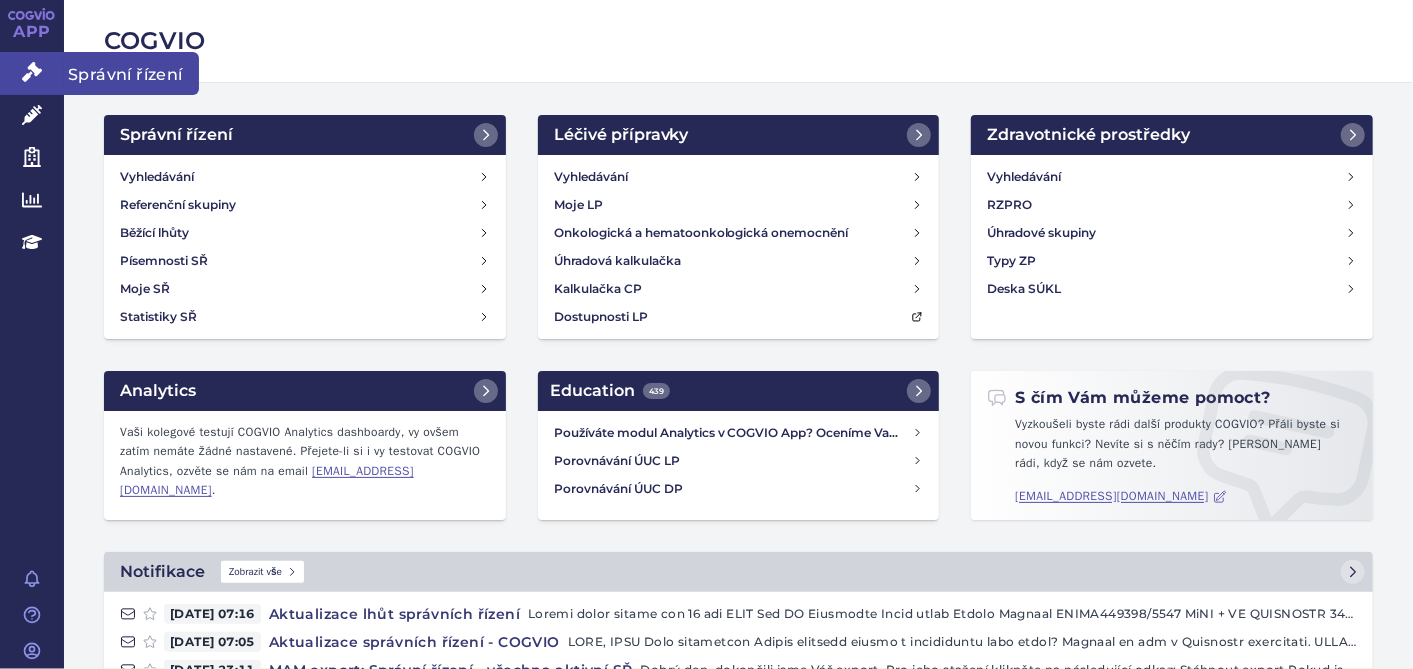 click on "Správní řízení" at bounding box center [32, 73] 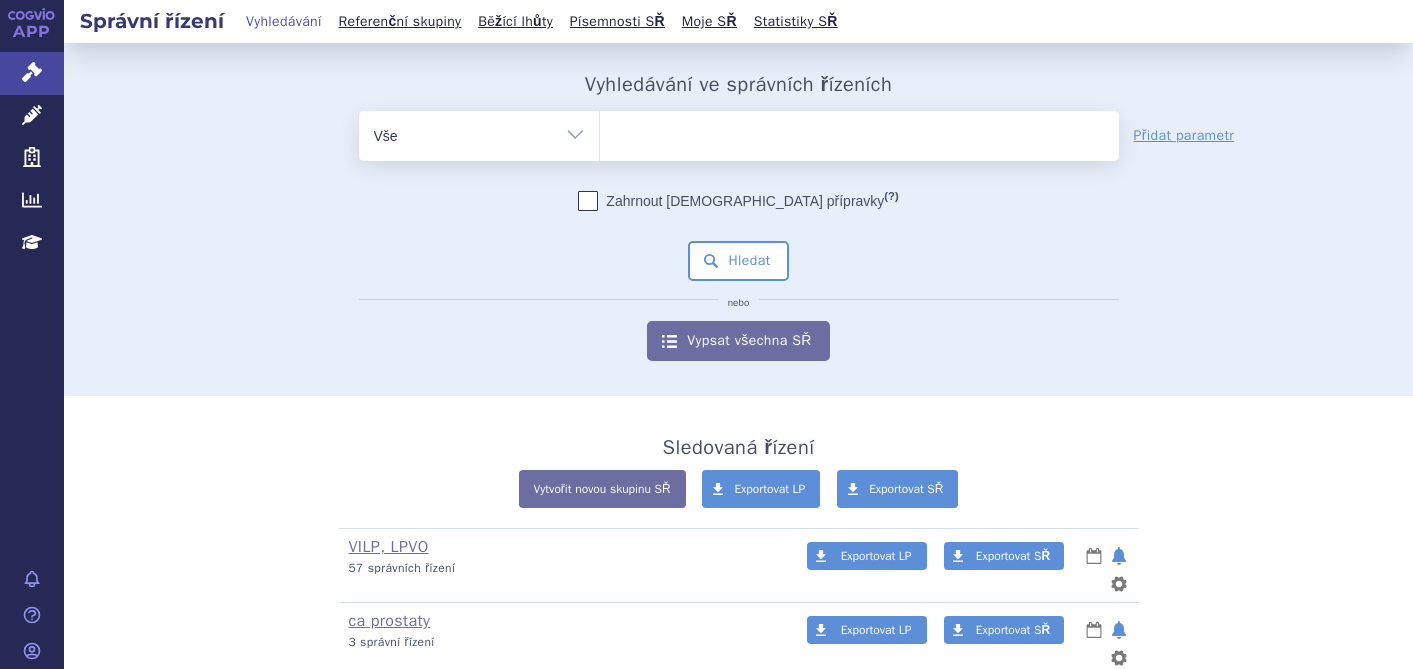 scroll, scrollTop: 0, scrollLeft: 0, axis: both 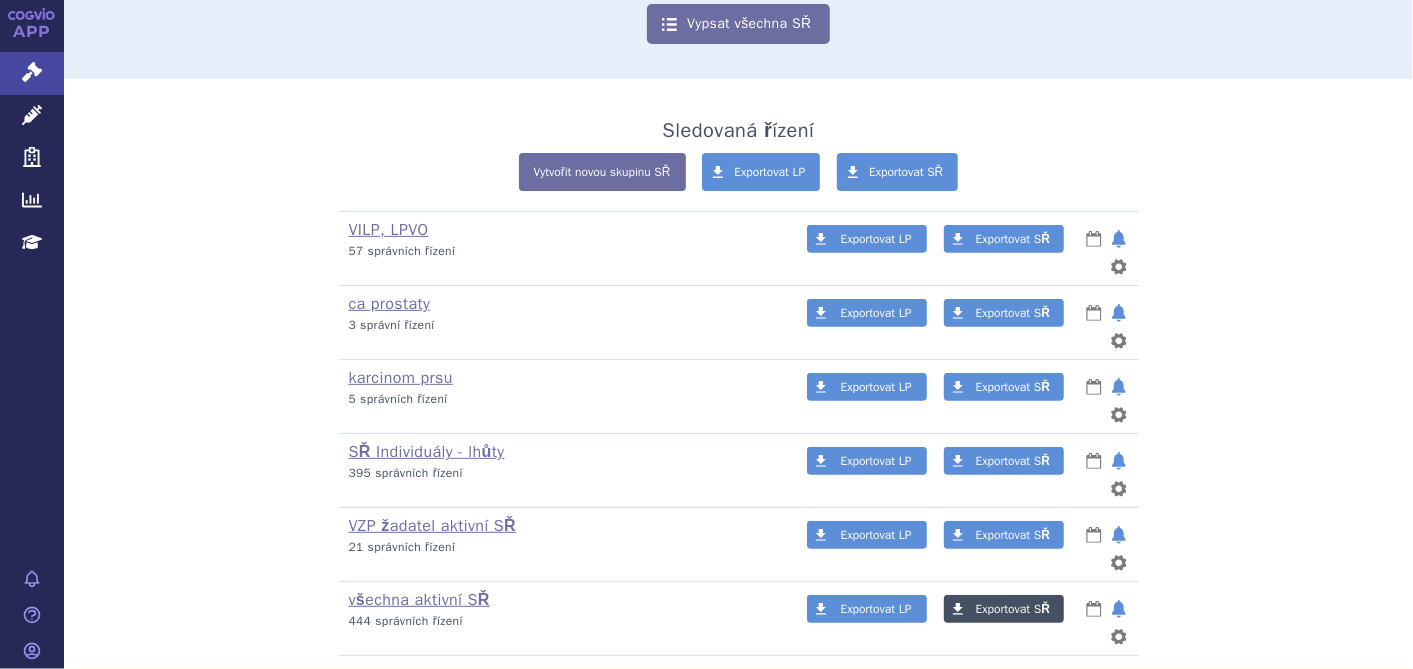 click on "Exportovat SŘ" at bounding box center (1013, 609) 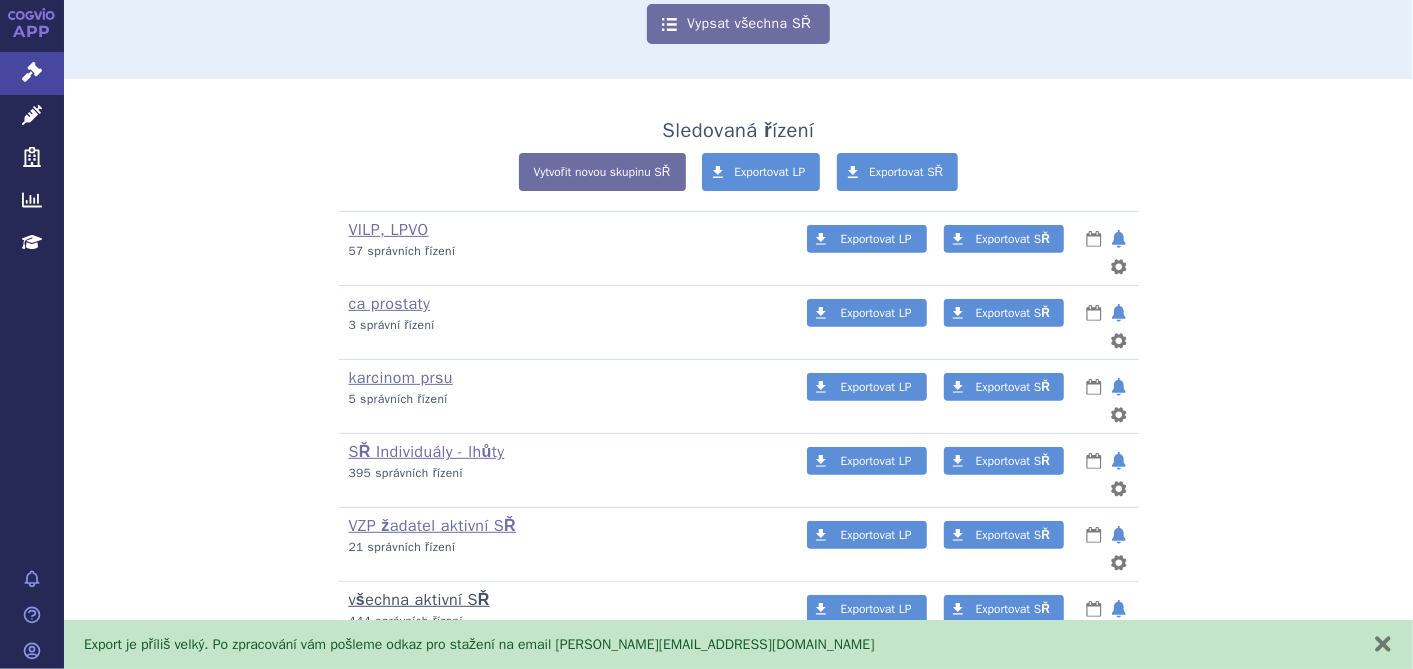 click on "všechna aktivní SŘ" at bounding box center [419, 600] 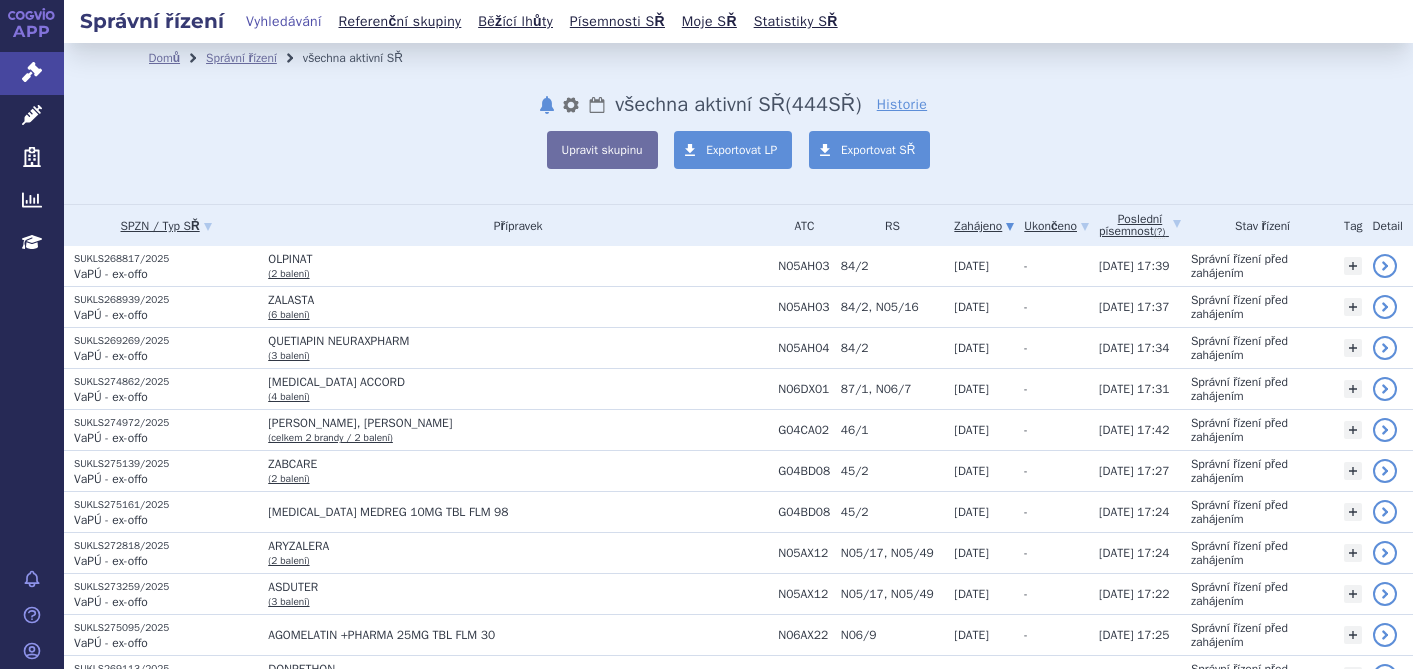 scroll, scrollTop: 0, scrollLeft: 0, axis: both 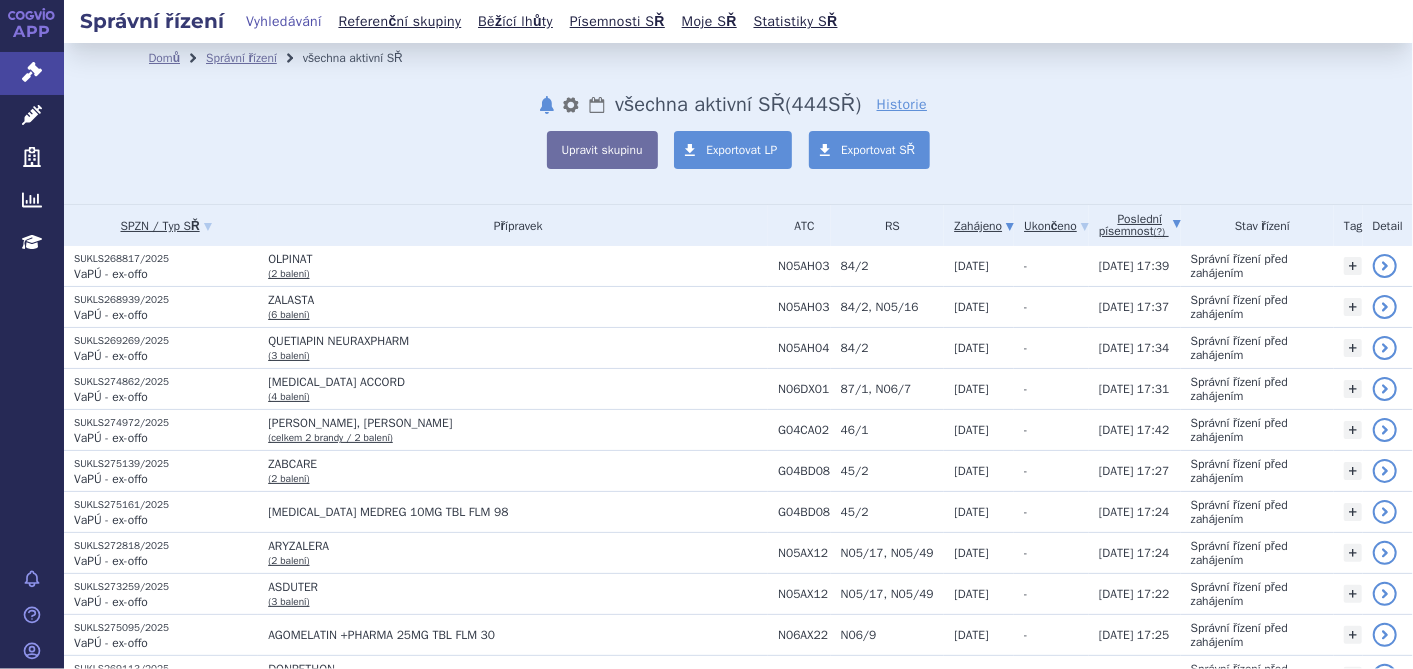 click on "Poslední písemnost  (?)" at bounding box center (1140, 225) 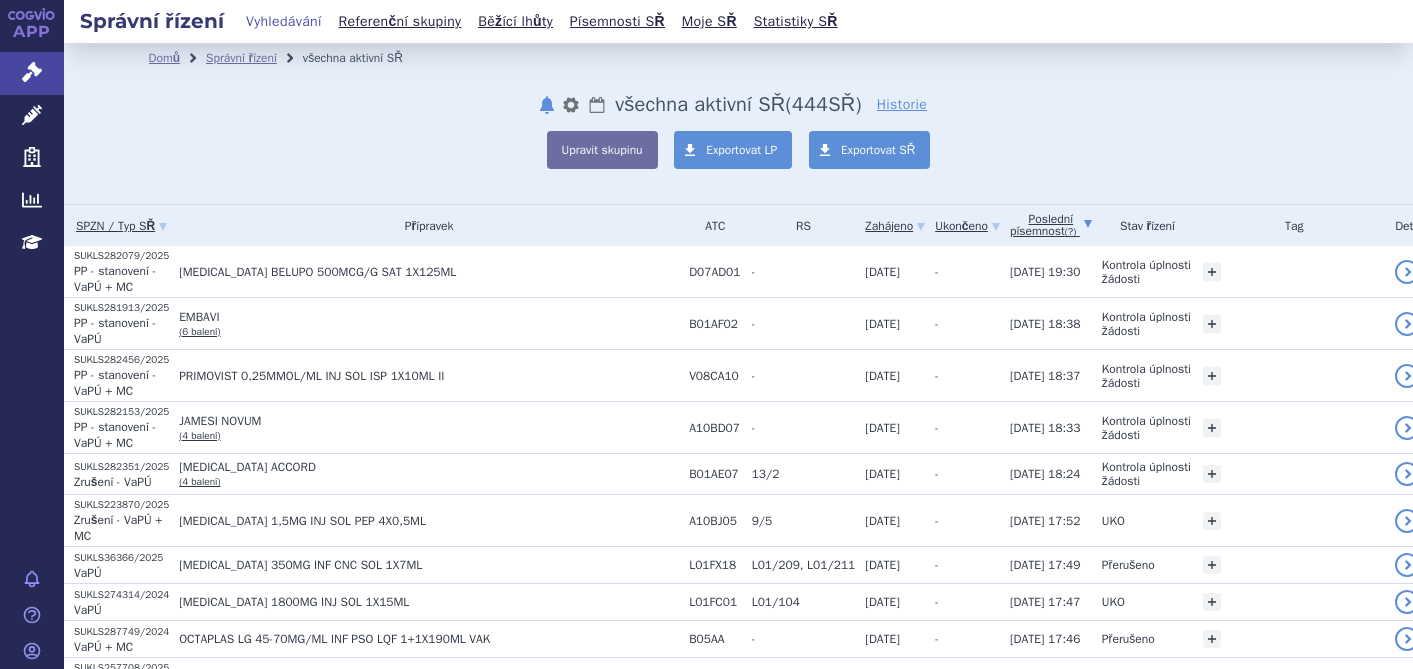 scroll, scrollTop: 0, scrollLeft: 0, axis: both 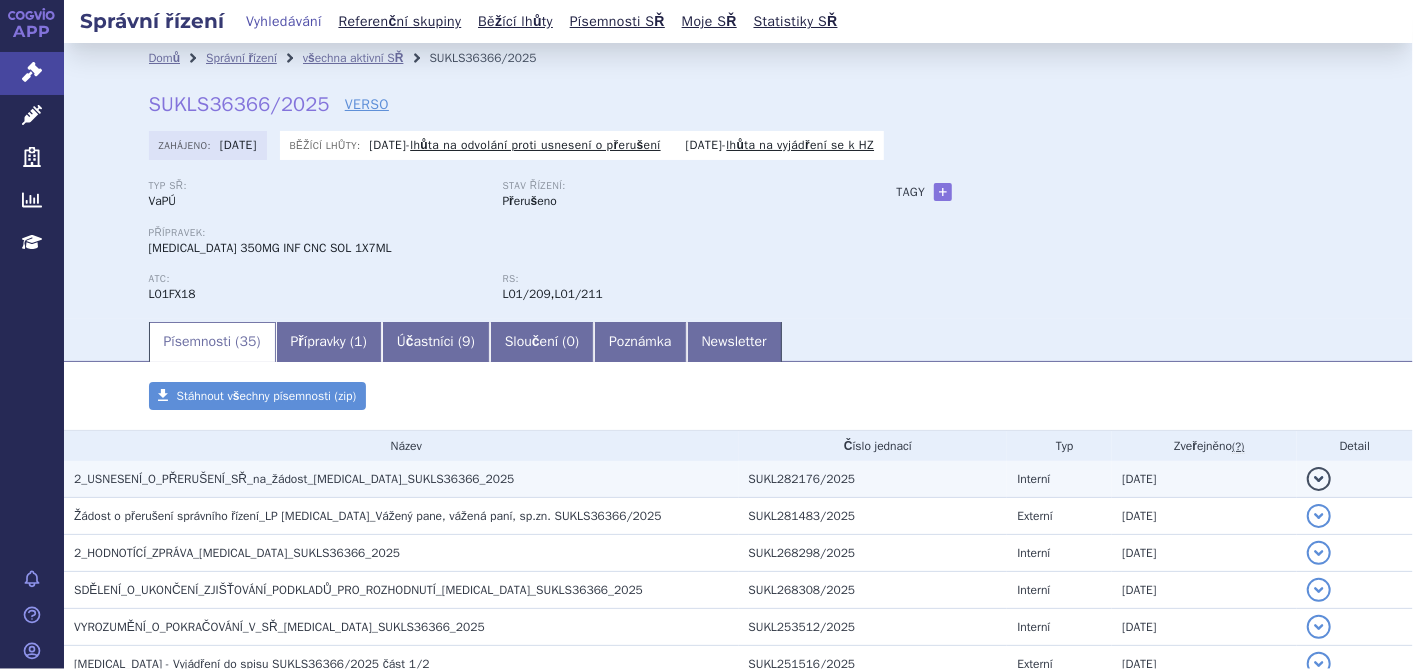 click on "2_USNESENÍ_O_PŘERUŠENÍ_SŘ_na_žádost_RYBREVANT_SUKLS36366_2025" at bounding box center [294, 479] 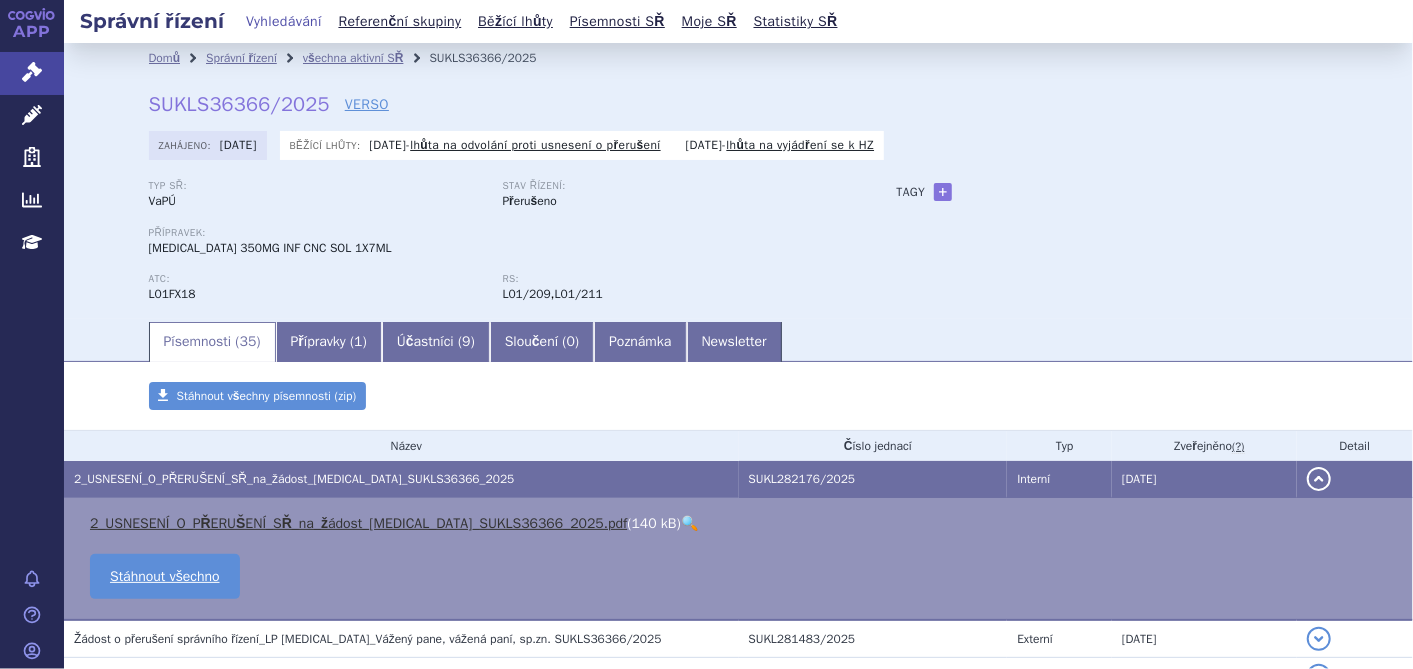 click on "2_USNESENÍ_O_PŘERUŠENÍ_SŘ_na_žádost_RYBREVANT_SUKLS36366_2025.pdf" at bounding box center (358, 523) 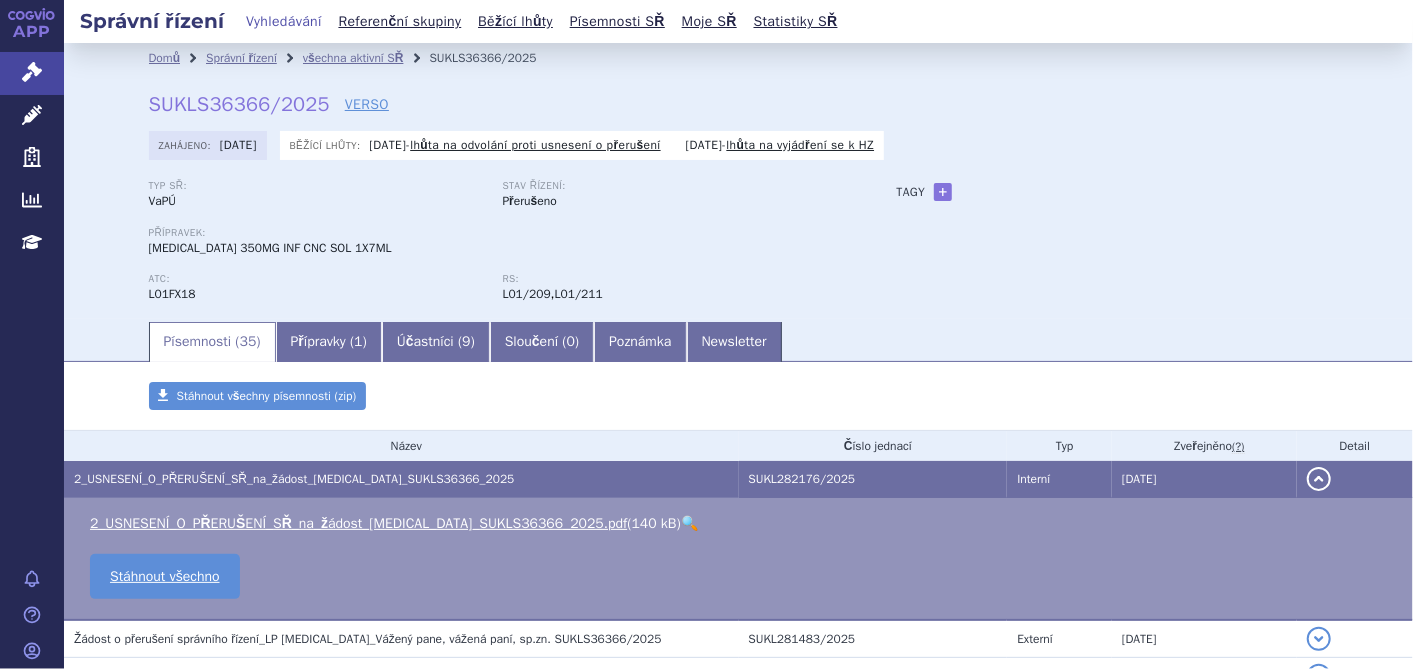 scroll, scrollTop: 333, scrollLeft: 0, axis: vertical 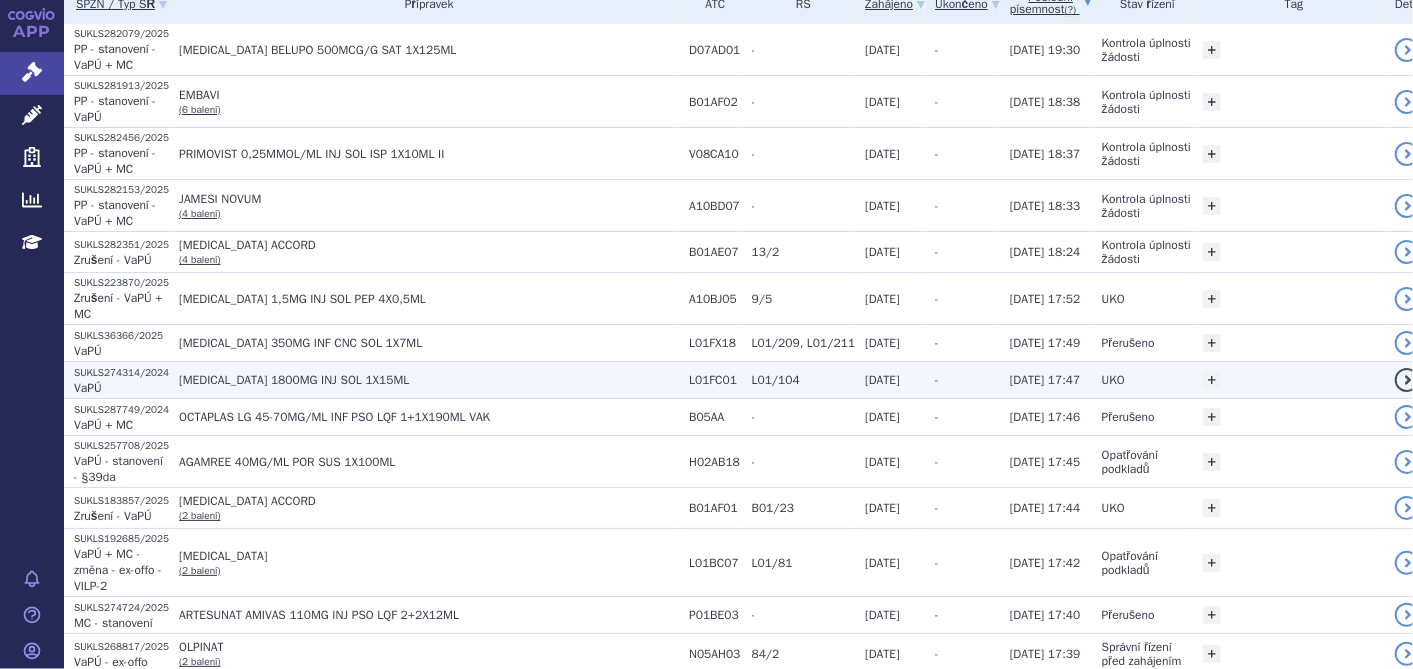 click on "[MEDICAL_DATA] 1800MG INJ SOL 1X15ML" at bounding box center [429, 380] 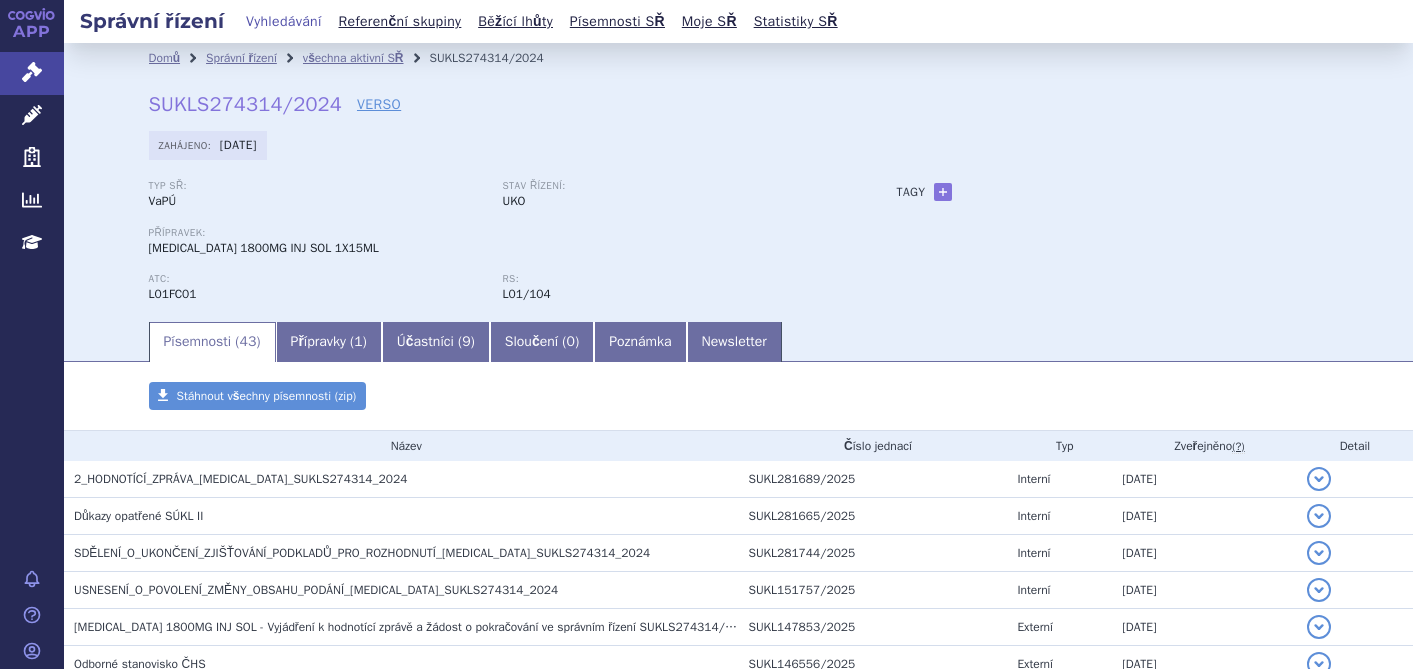 scroll, scrollTop: 0, scrollLeft: 0, axis: both 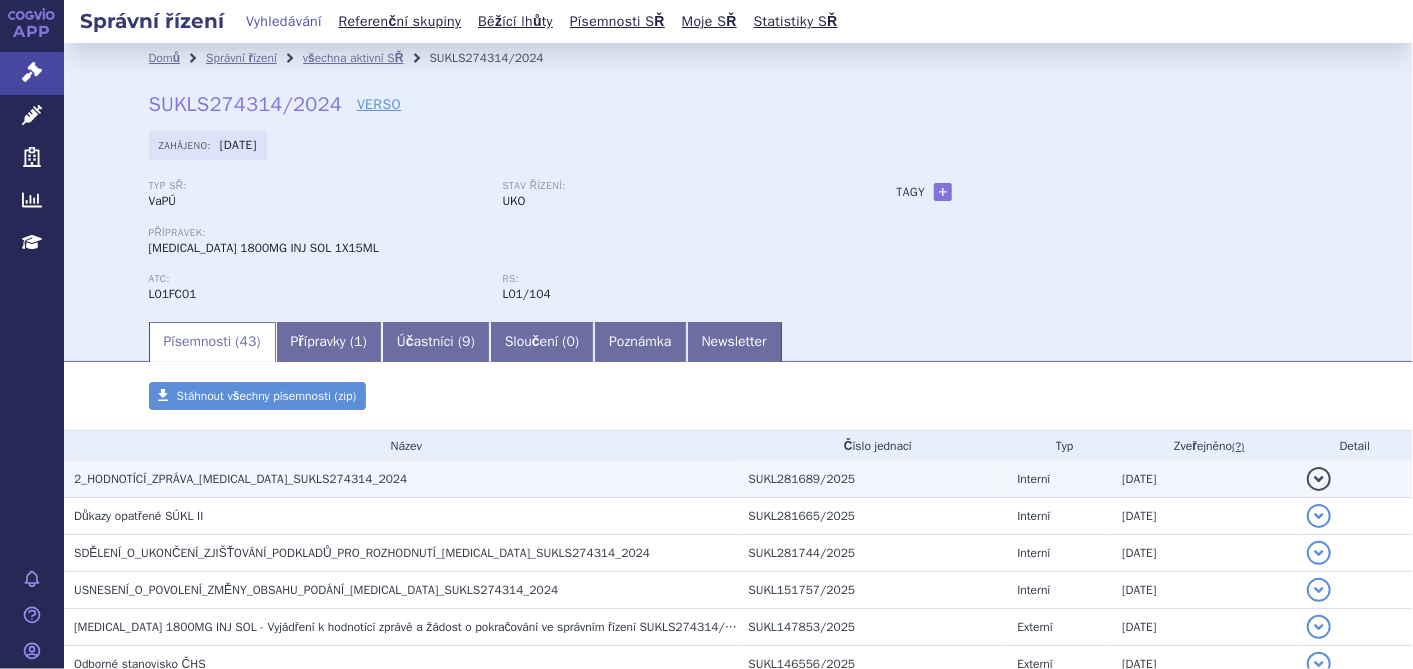 click on "2_HODNOTÍCÍ_ZPRÁVA_[MEDICAL_DATA]_SUKLS274314_2024" at bounding box center (240, 479) 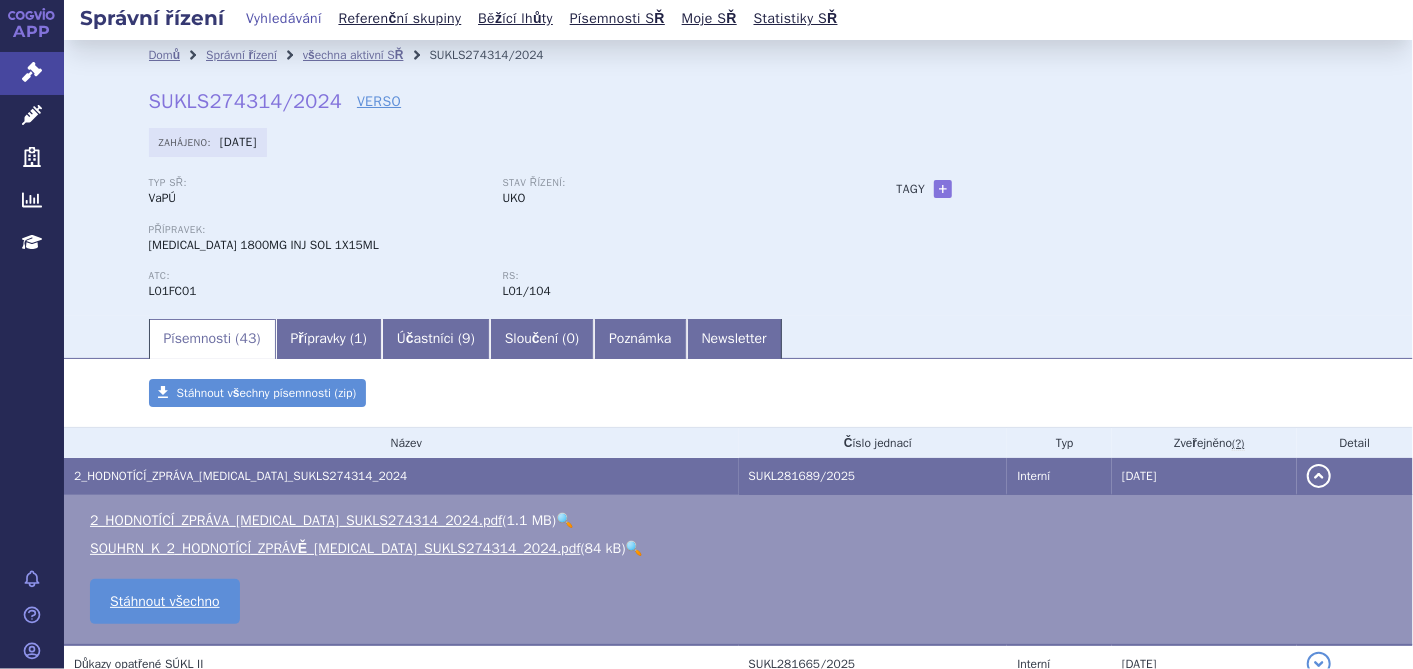 scroll, scrollTop: 0, scrollLeft: 0, axis: both 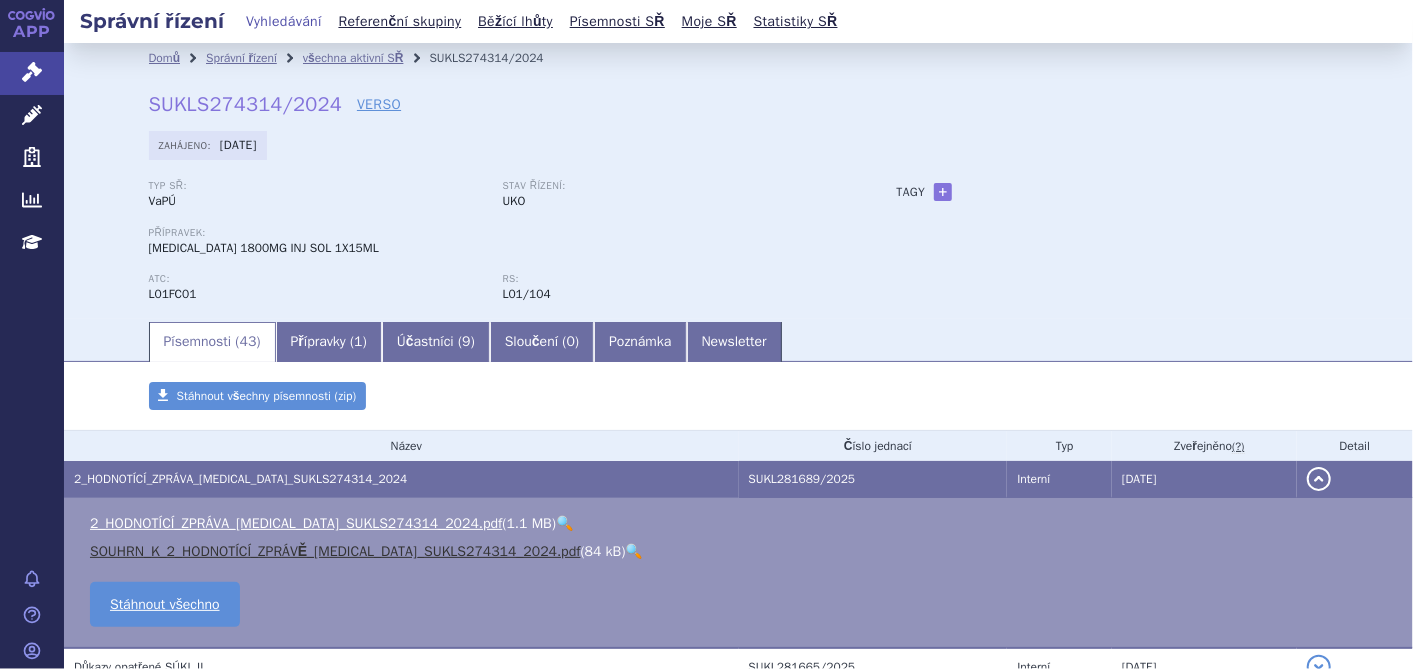 click on "SOUHRN_K_2_HODNOTÍCÍ_ZPRÁVĚ_[MEDICAL_DATA]_SUKLS274314_2024.pdf" at bounding box center [335, 551] 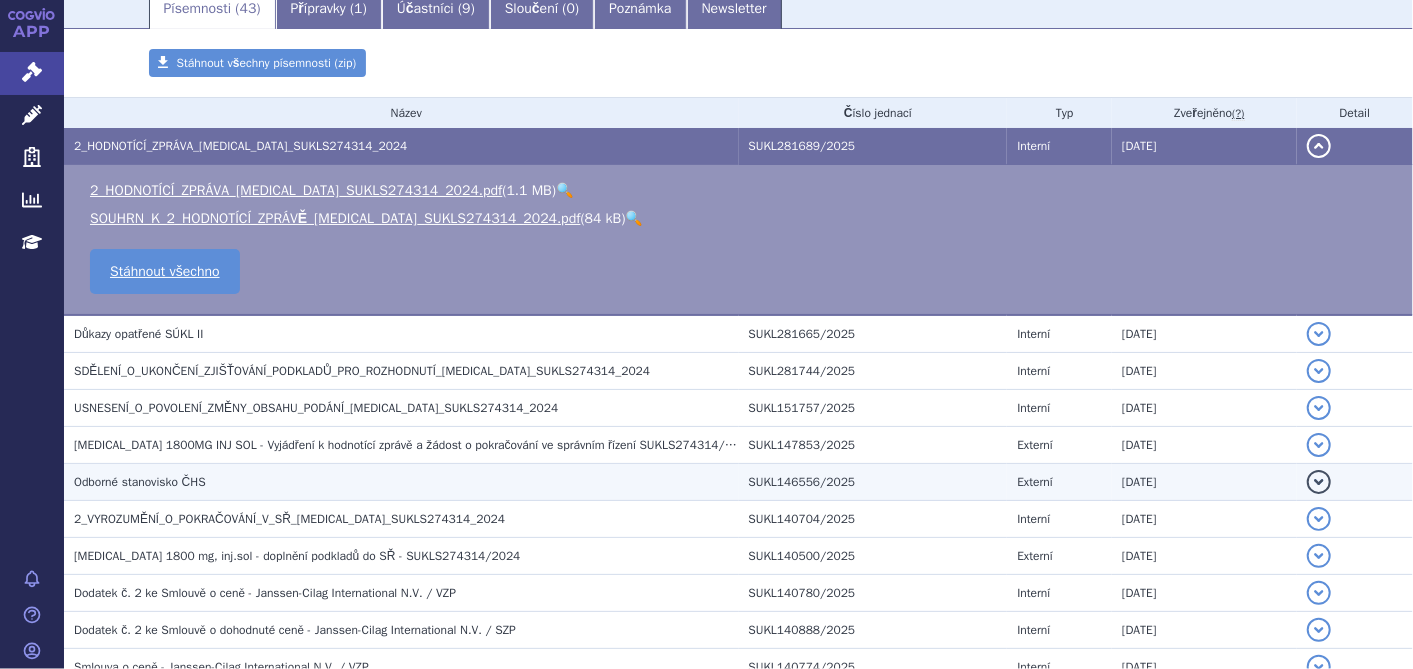 scroll, scrollTop: 0, scrollLeft: 0, axis: both 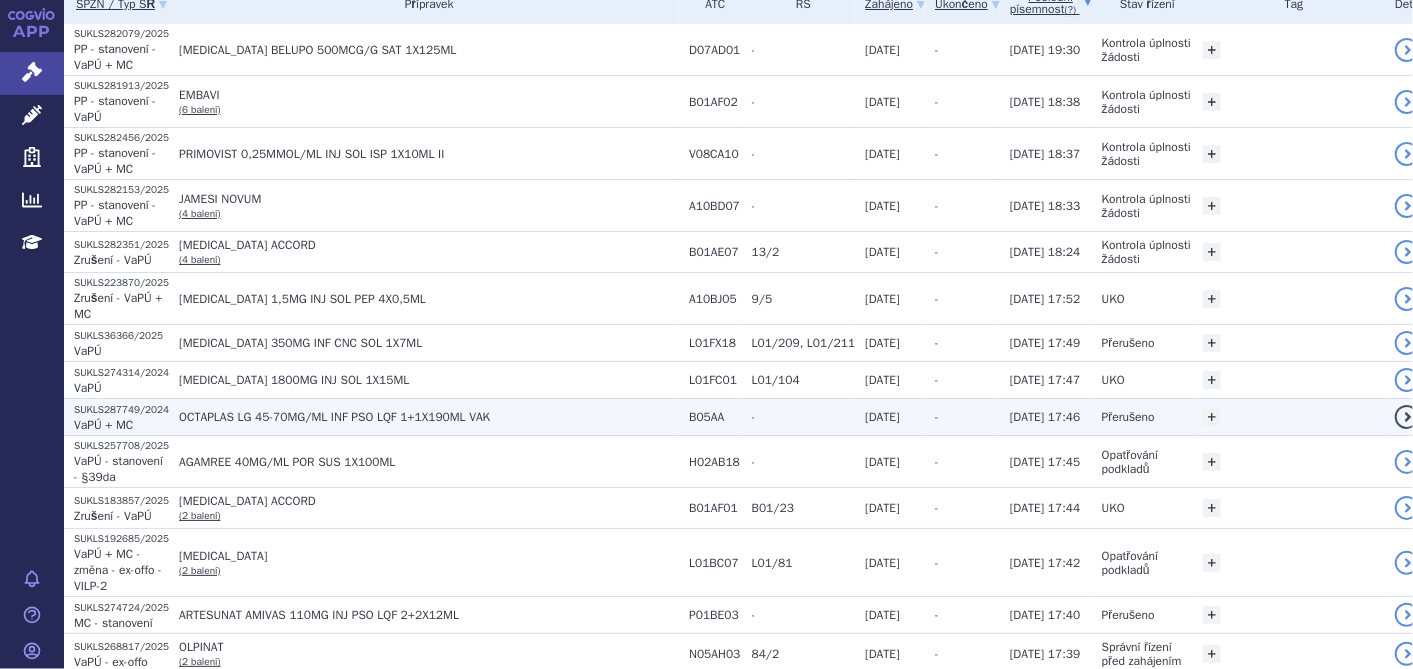 click on "OCTAPLAS LG 45-70MG/ML INF PSO LQF 1+1X190ML VAK" at bounding box center [429, 417] 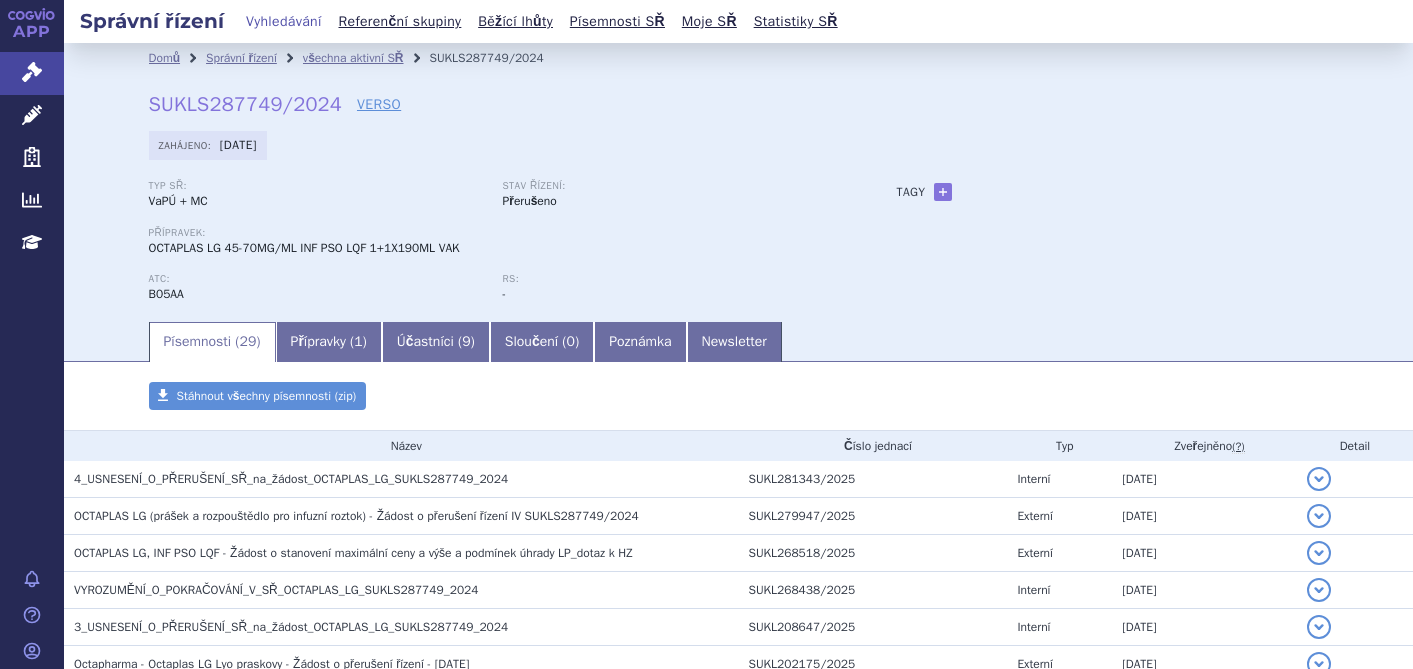scroll, scrollTop: 0, scrollLeft: 0, axis: both 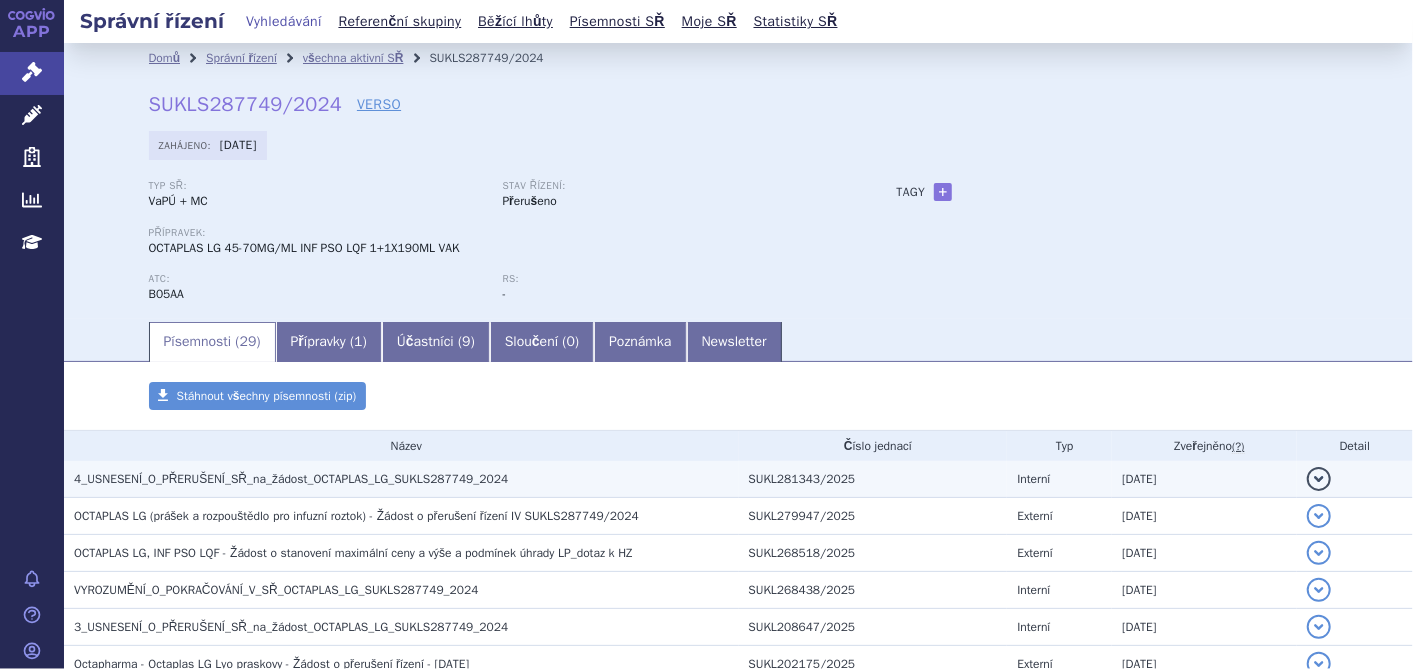click on "4_USNESENÍ_O_PŘERUŠENÍ_SŘ_na_žádost_OCTAPLAS_LG_SUKLS287749_2024" at bounding box center [291, 479] 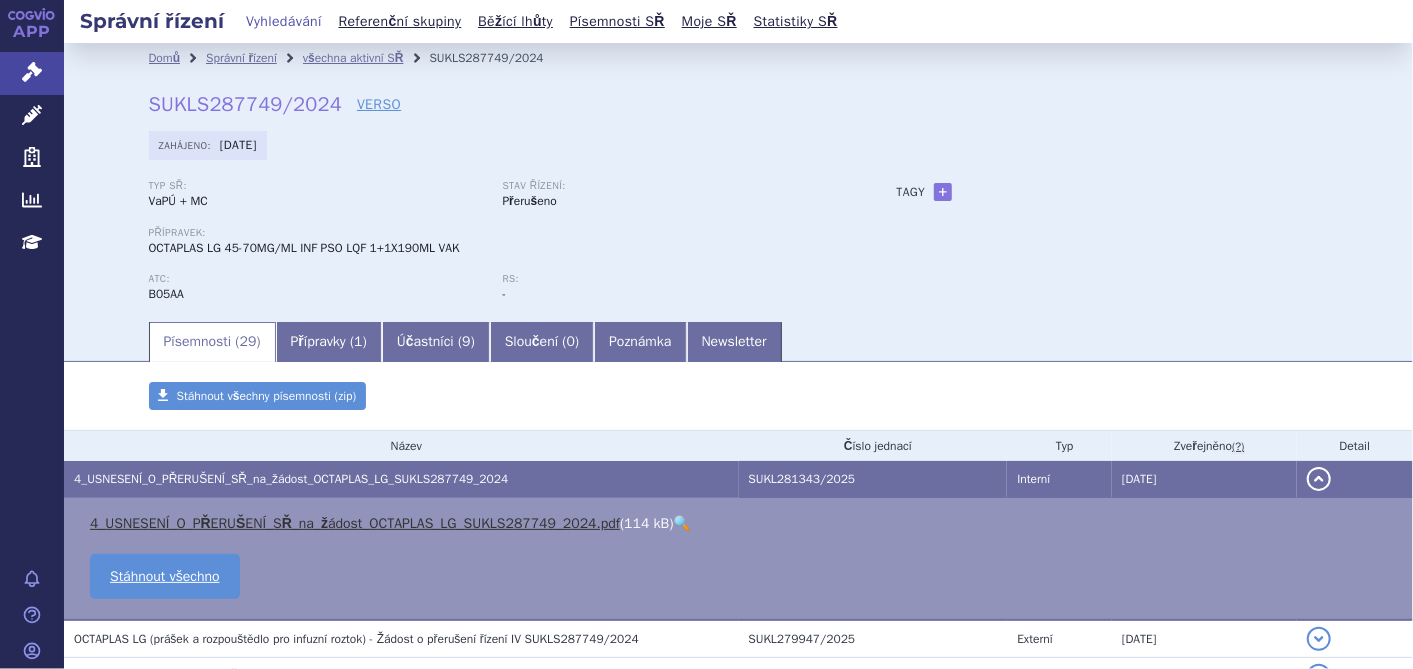 click on "4_USNESENÍ_O_PŘERUŠENÍ_SŘ_na_žádost_OCTAPLAS_LG_SUKLS287749_2024.pdf" at bounding box center (355, 523) 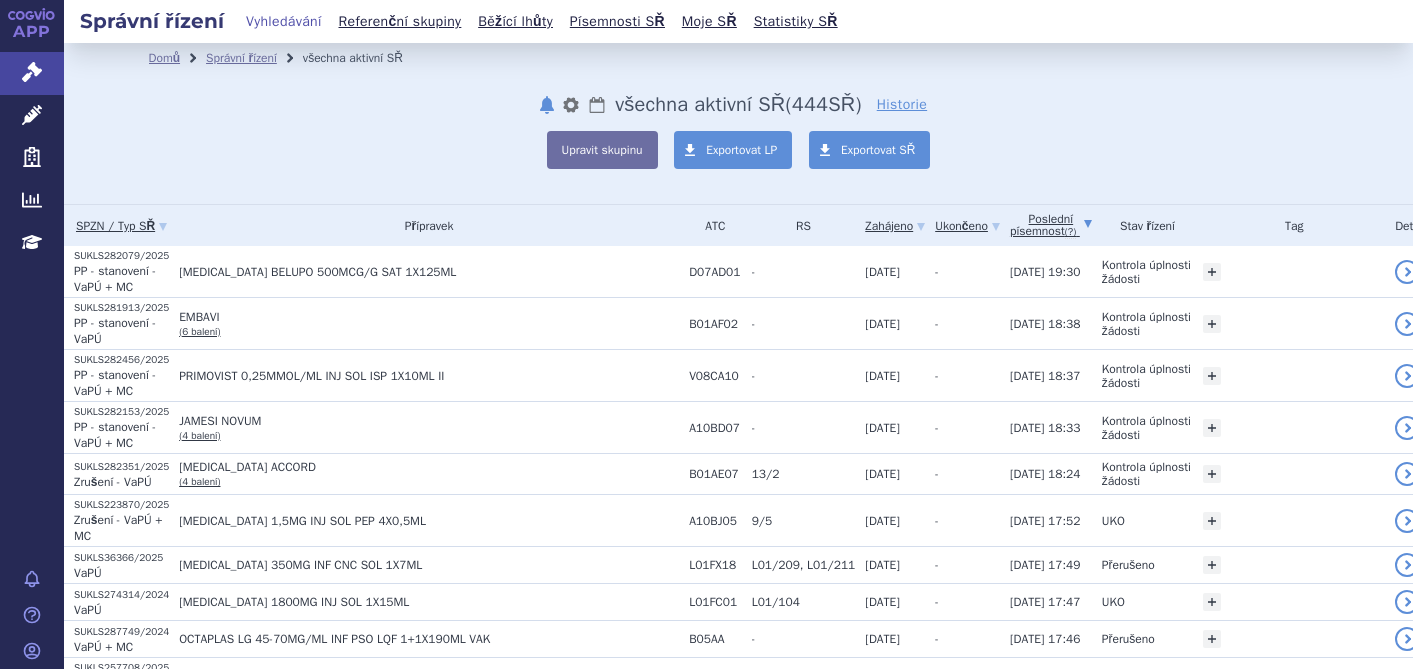 scroll, scrollTop: 0, scrollLeft: 0, axis: both 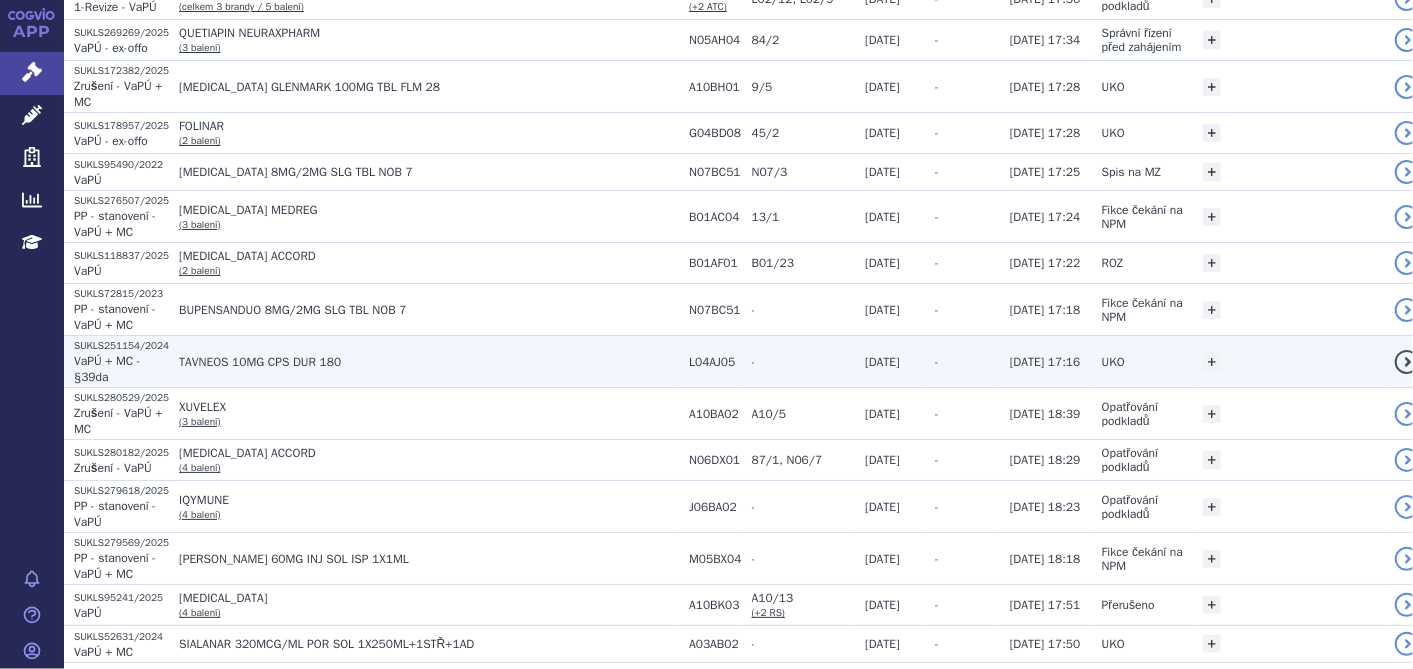 click on "TAVNEOS 10MG CPS DUR 180" at bounding box center [429, 362] 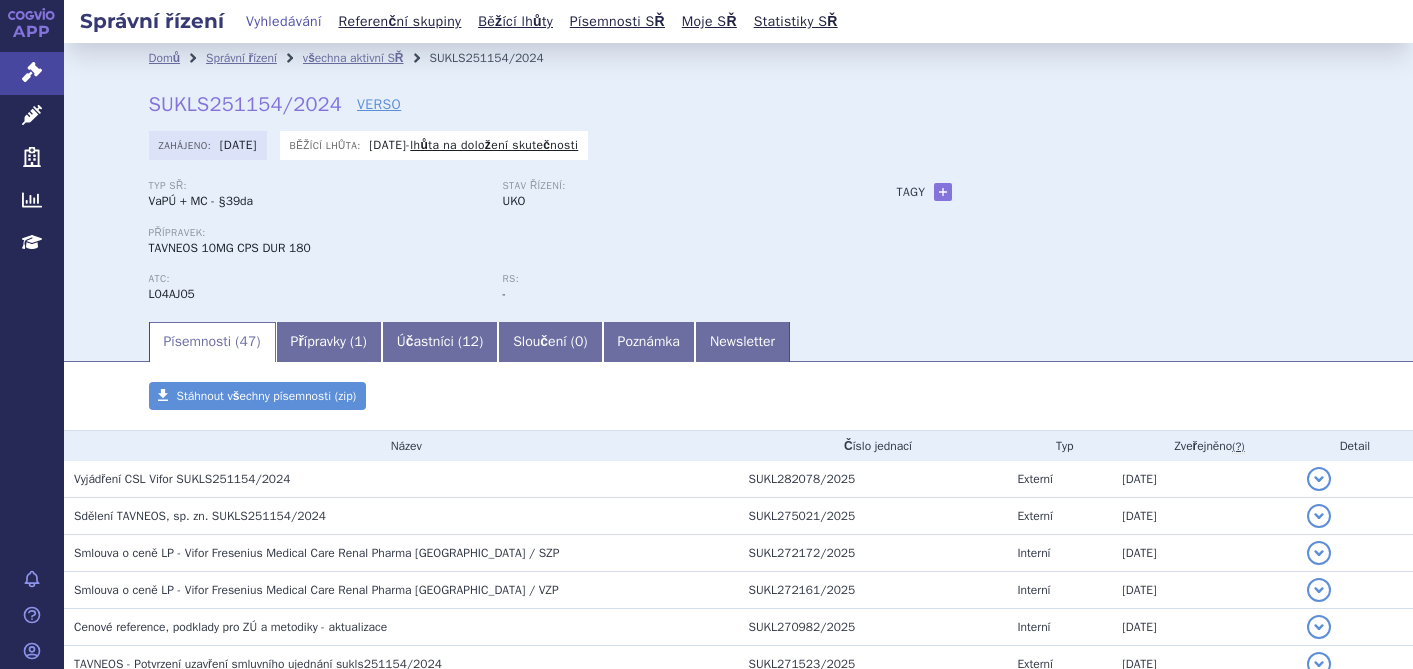 scroll, scrollTop: 0, scrollLeft: 0, axis: both 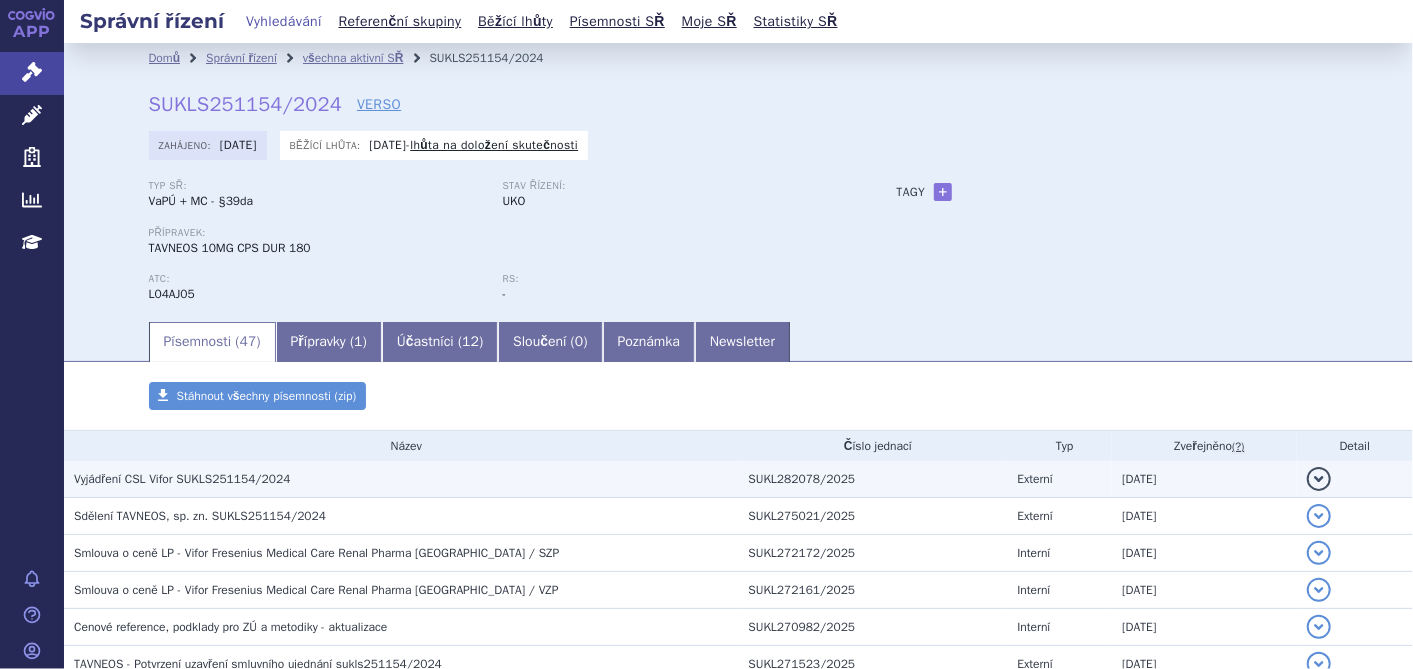 click on "Vyjádření CSL Vifor SUKLS251154/2024" at bounding box center (182, 479) 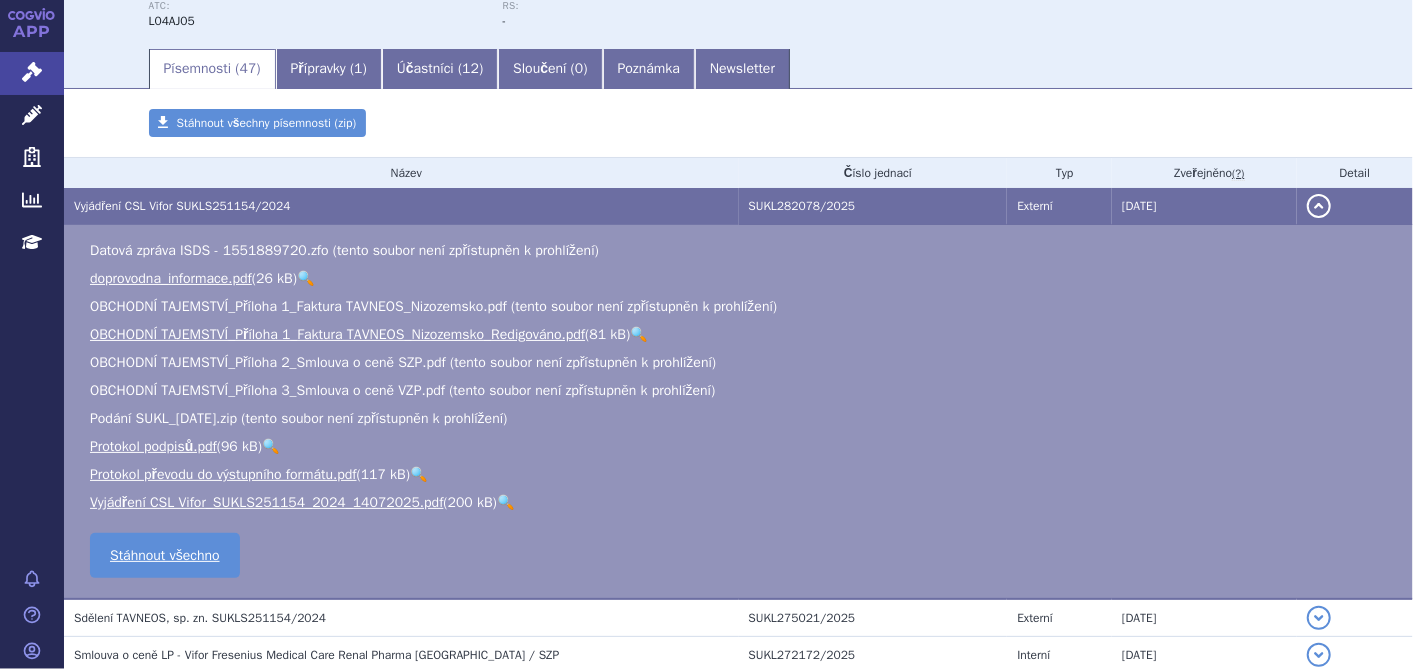 scroll, scrollTop: 222, scrollLeft: 0, axis: vertical 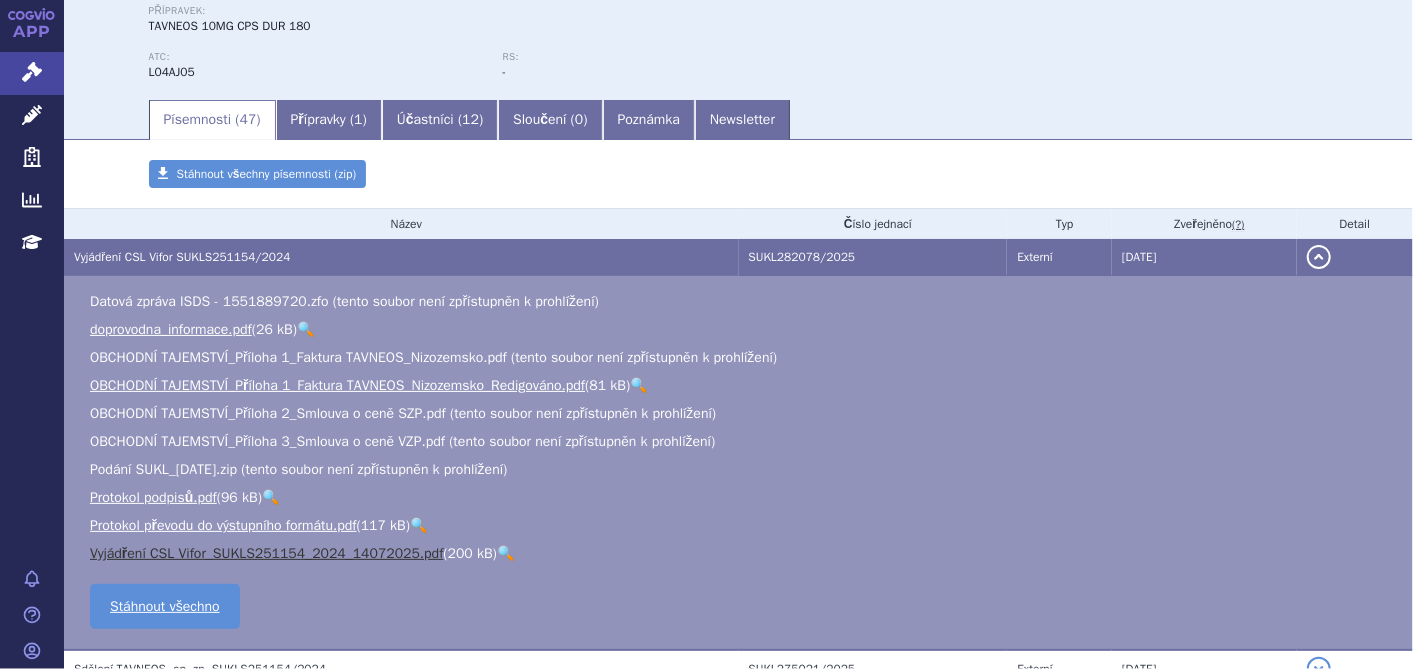 click on "Vyjádření CSL Vifor_SUKLS251154_2024_14072025.pdf" at bounding box center [266, 553] 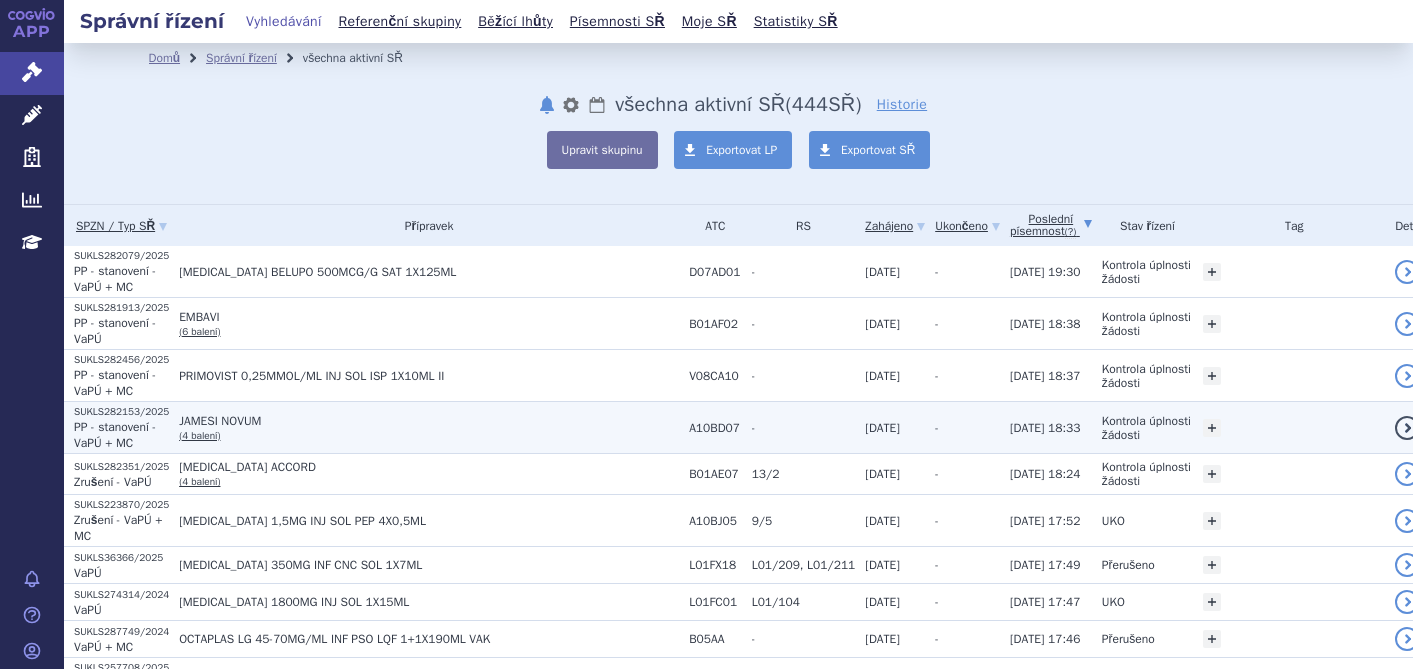 scroll, scrollTop: 0, scrollLeft: 0, axis: both 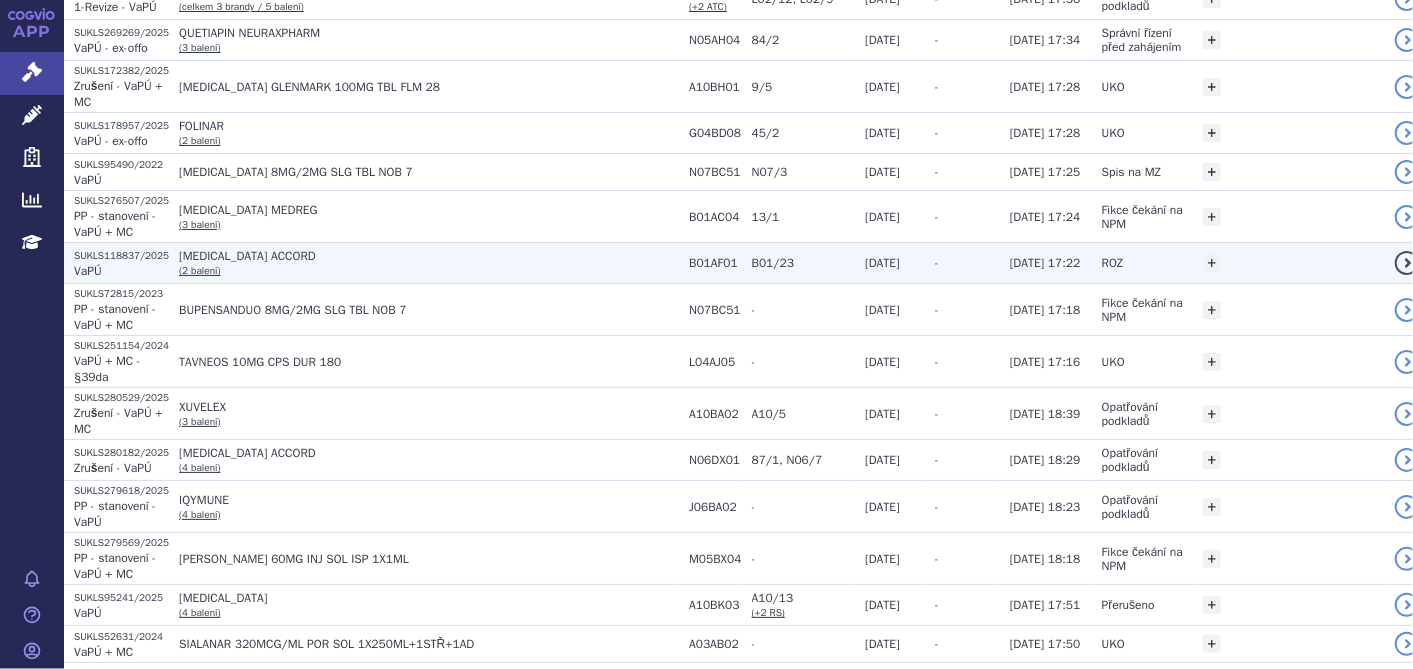 click on "[MEDICAL_DATA] ACCORD" at bounding box center [429, 256] 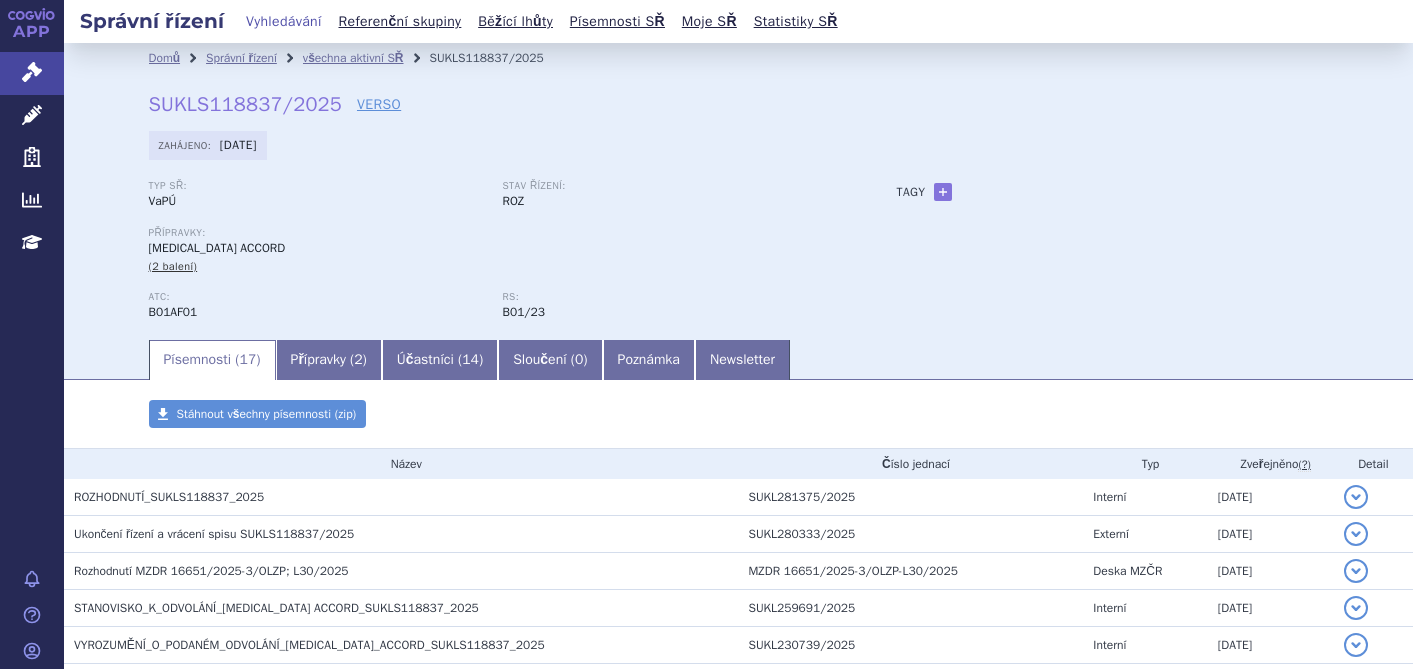 scroll, scrollTop: 0, scrollLeft: 0, axis: both 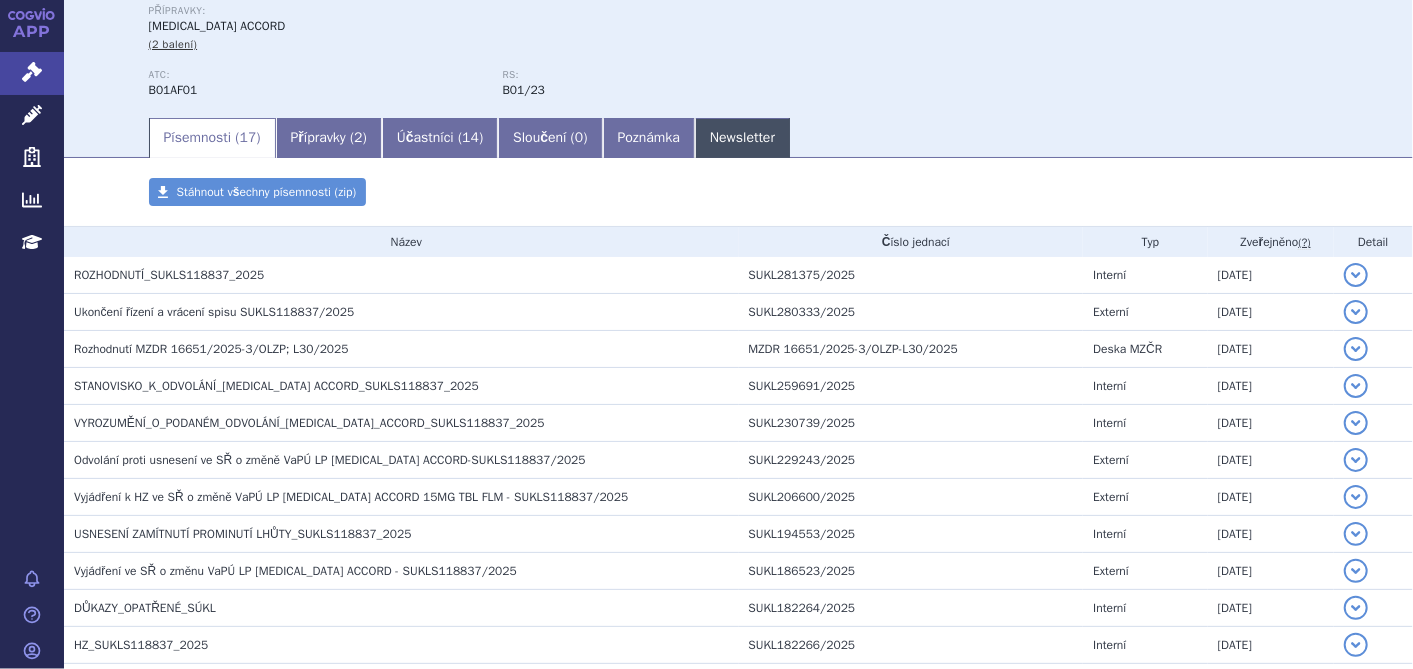 click on "Newsletter" at bounding box center (742, 138) 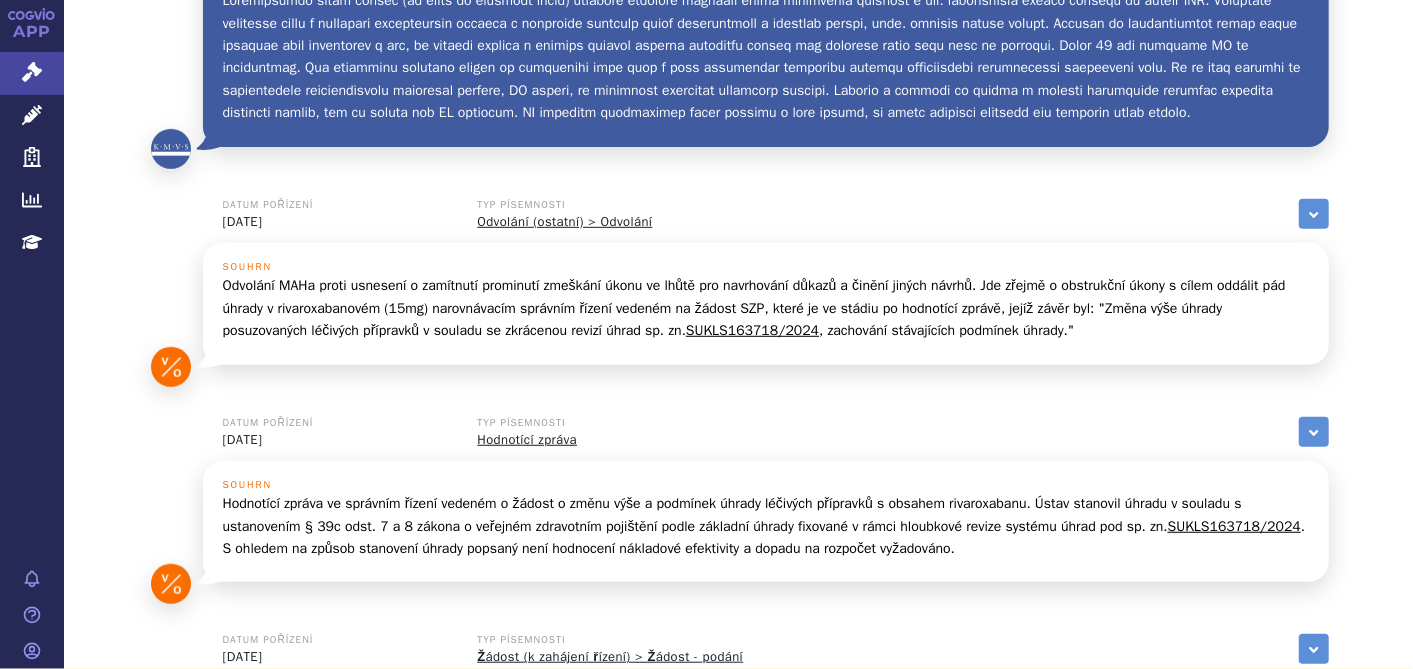 scroll, scrollTop: 0, scrollLeft: 0, axis: both 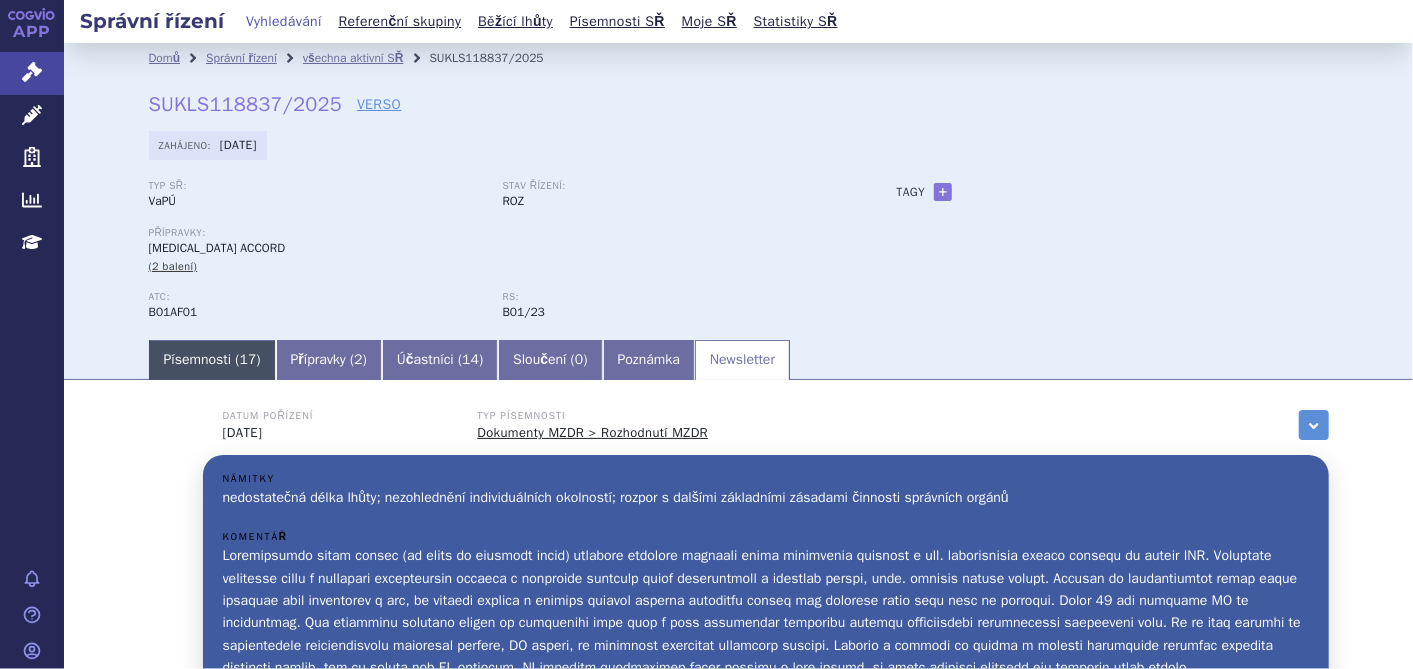 click on "Písemnosti ( 17 )" at bounding box center (212, 360) 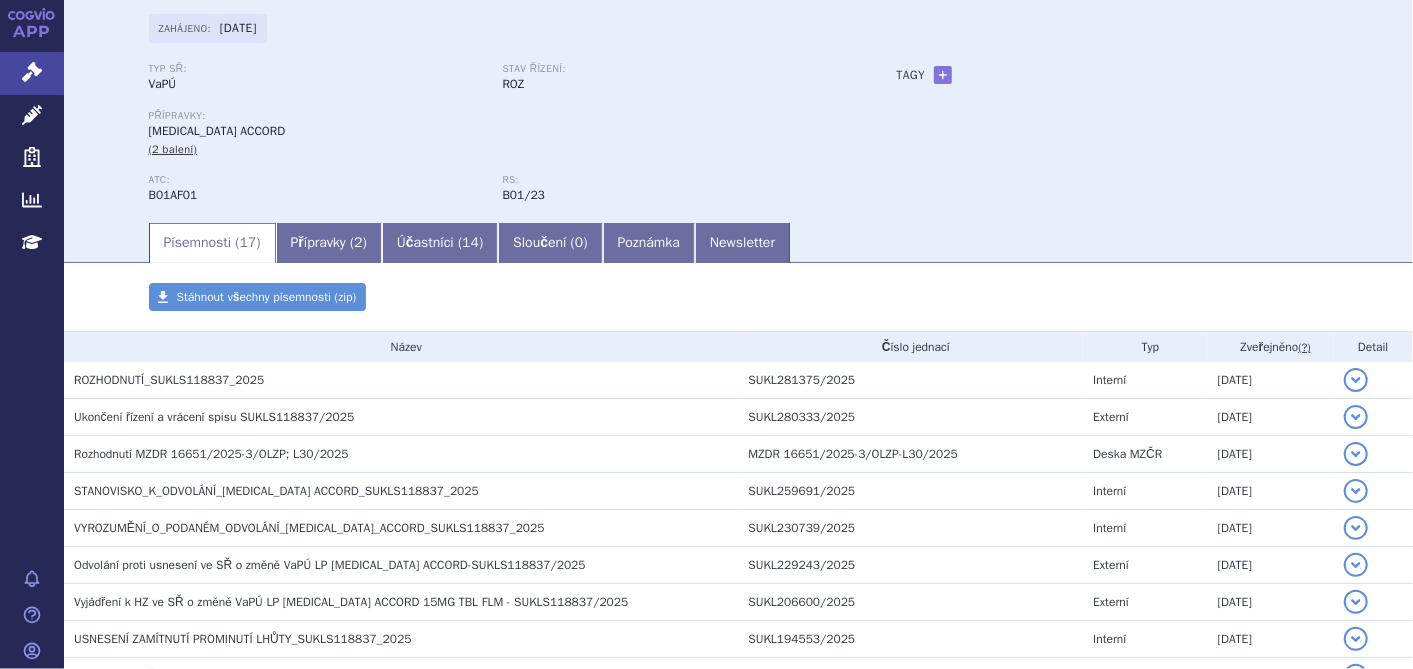 scroll, scrollTop: 333, scrollLeft: 0, axis: vertical 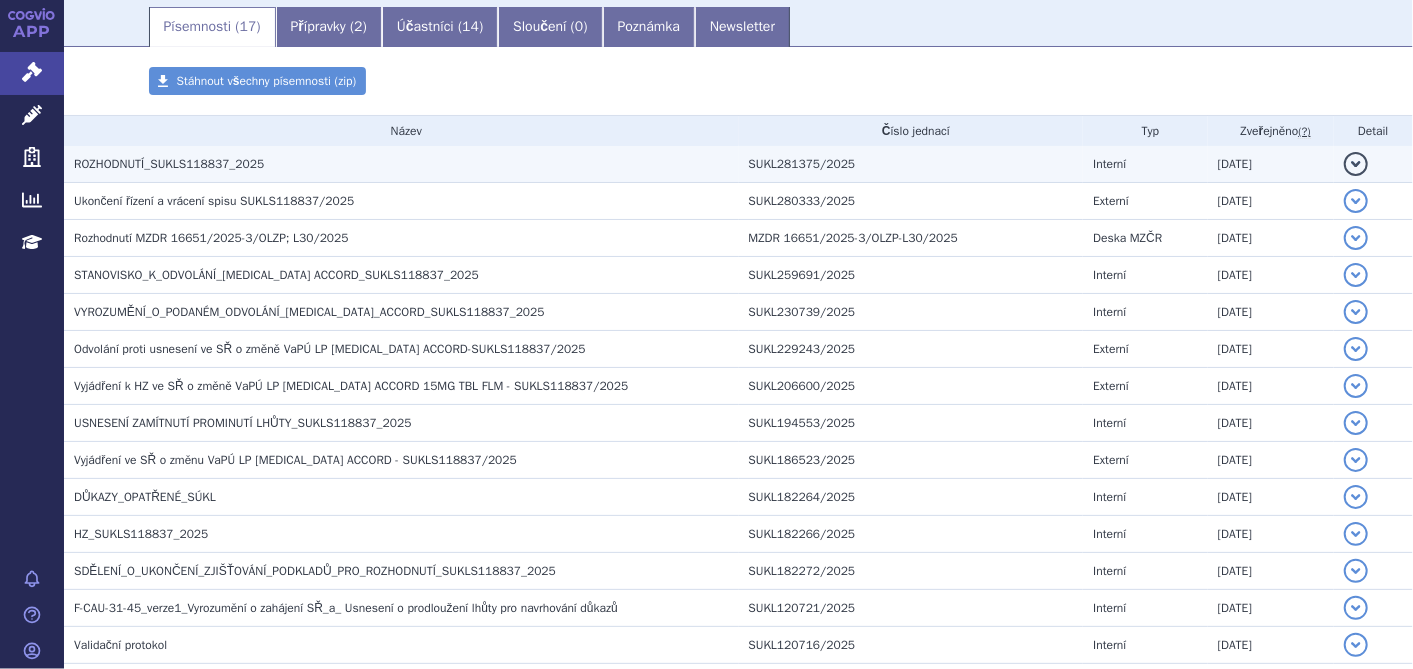 click on "ROZHODNUTÍ_SUKLS118837_2025" at bounding box center [169, 164] 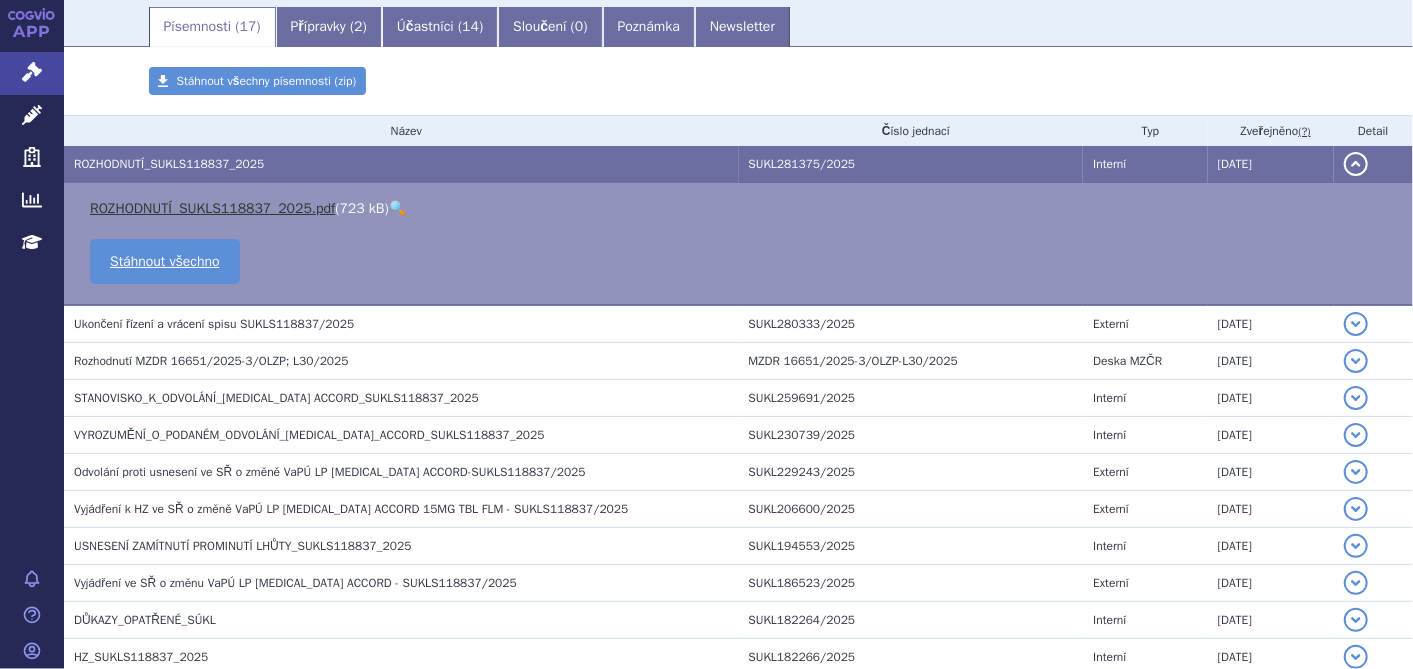 click on "ROZHODNUTÍ_SUKLS118837_2025.pdf" at bounding box center [212, 208] 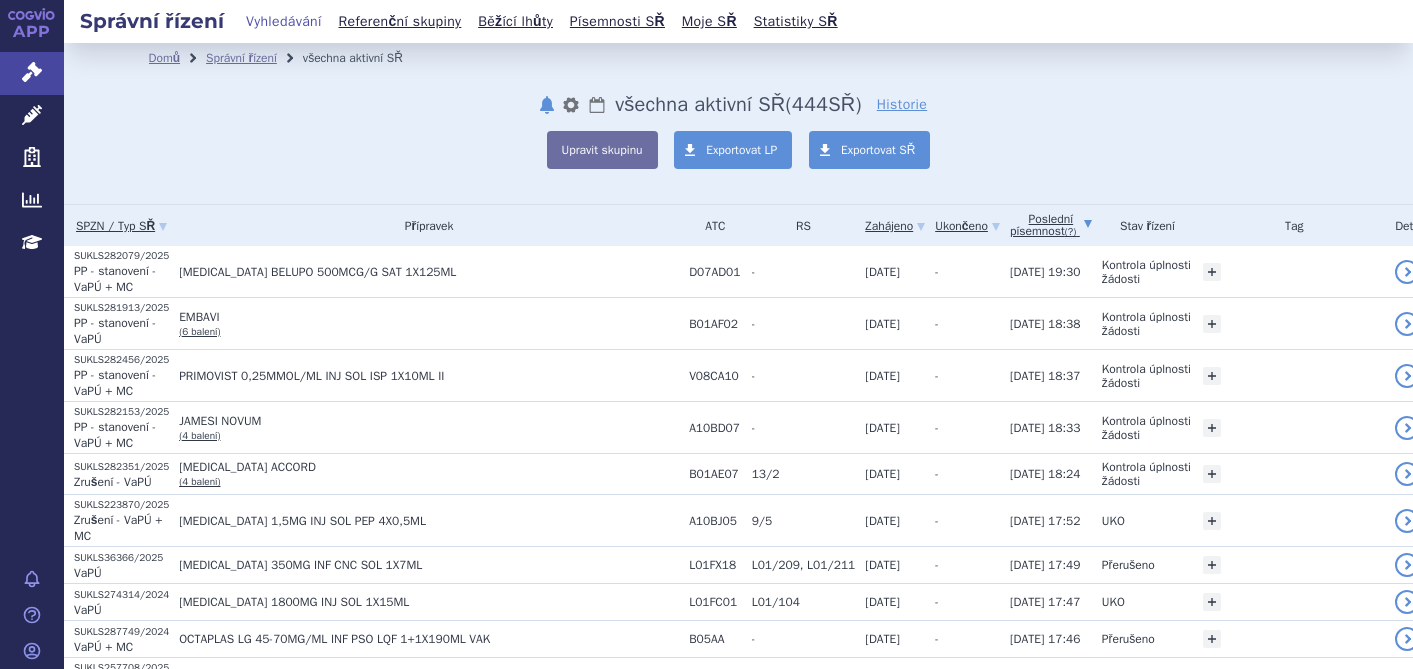 scroll, scrollTop: 0, scrollLeft: 0, axis: both 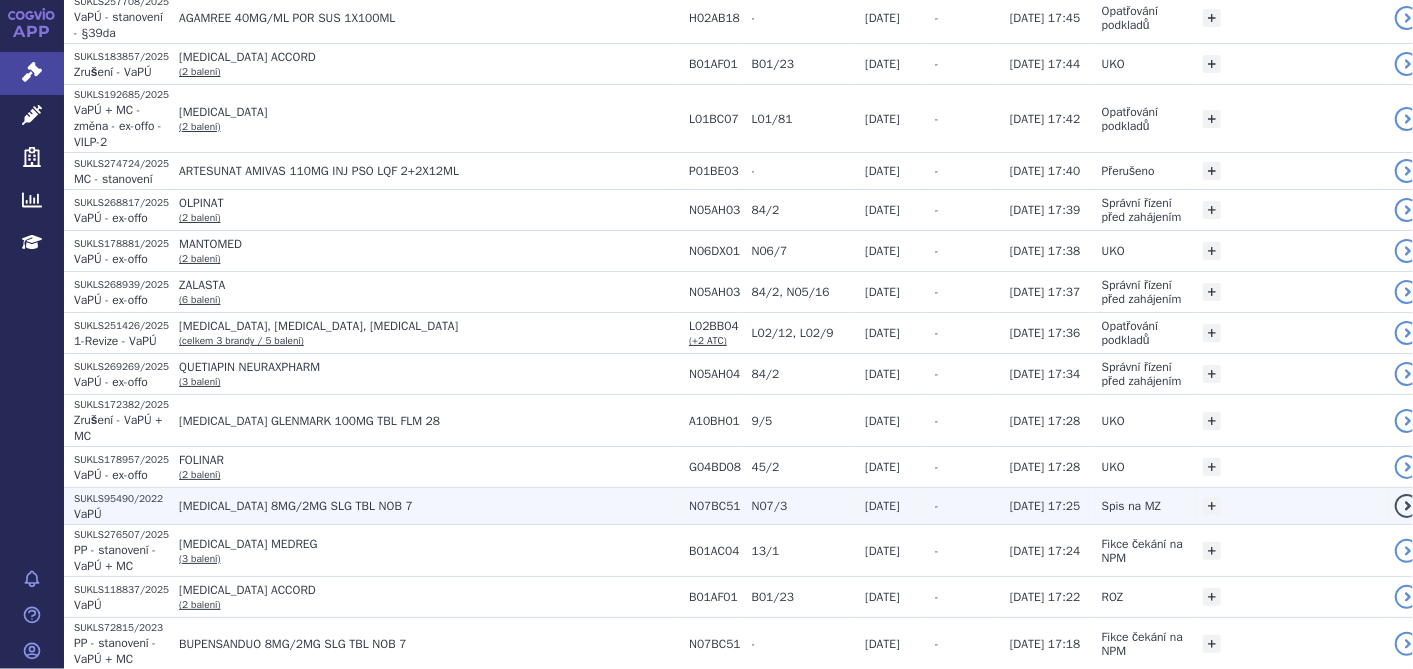 click on "[MEDICAL_DATA] 8MG/2MG SLG TBL NOB 7" at bounding box center (424, 506) 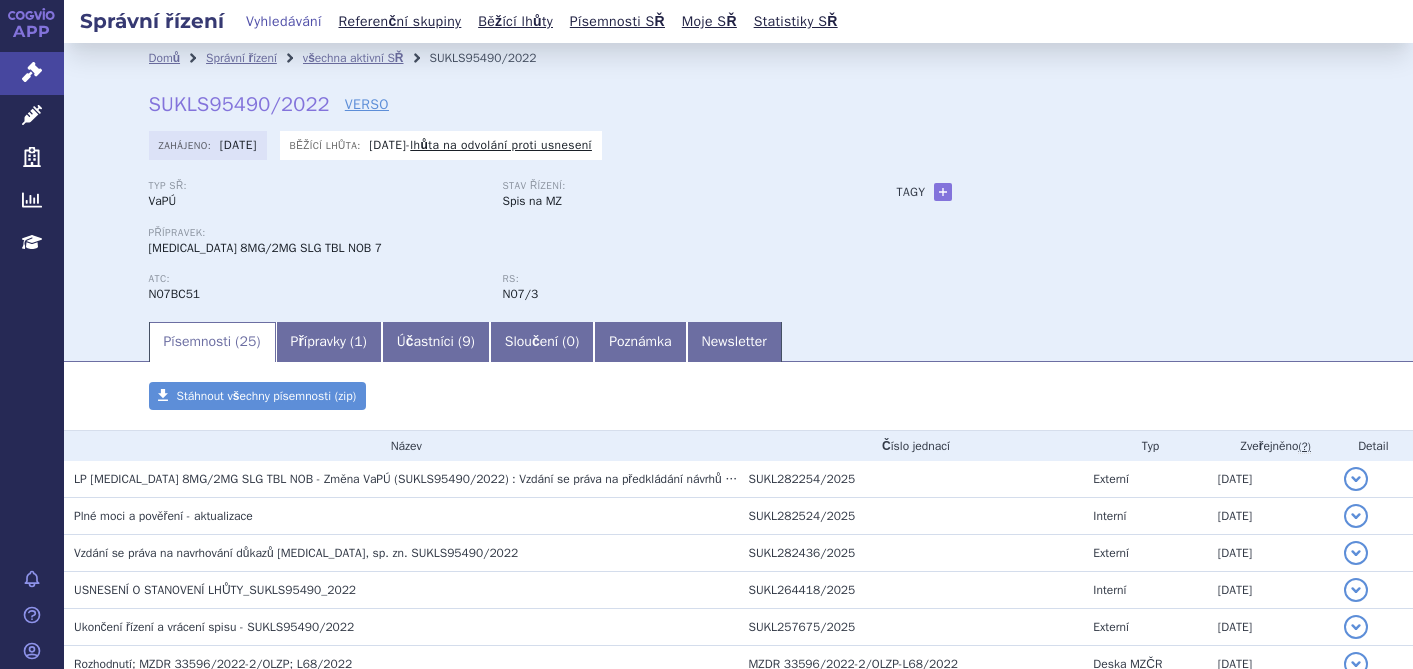 scroll, scrollTop: 0, scrollLeft: 0, axis: both 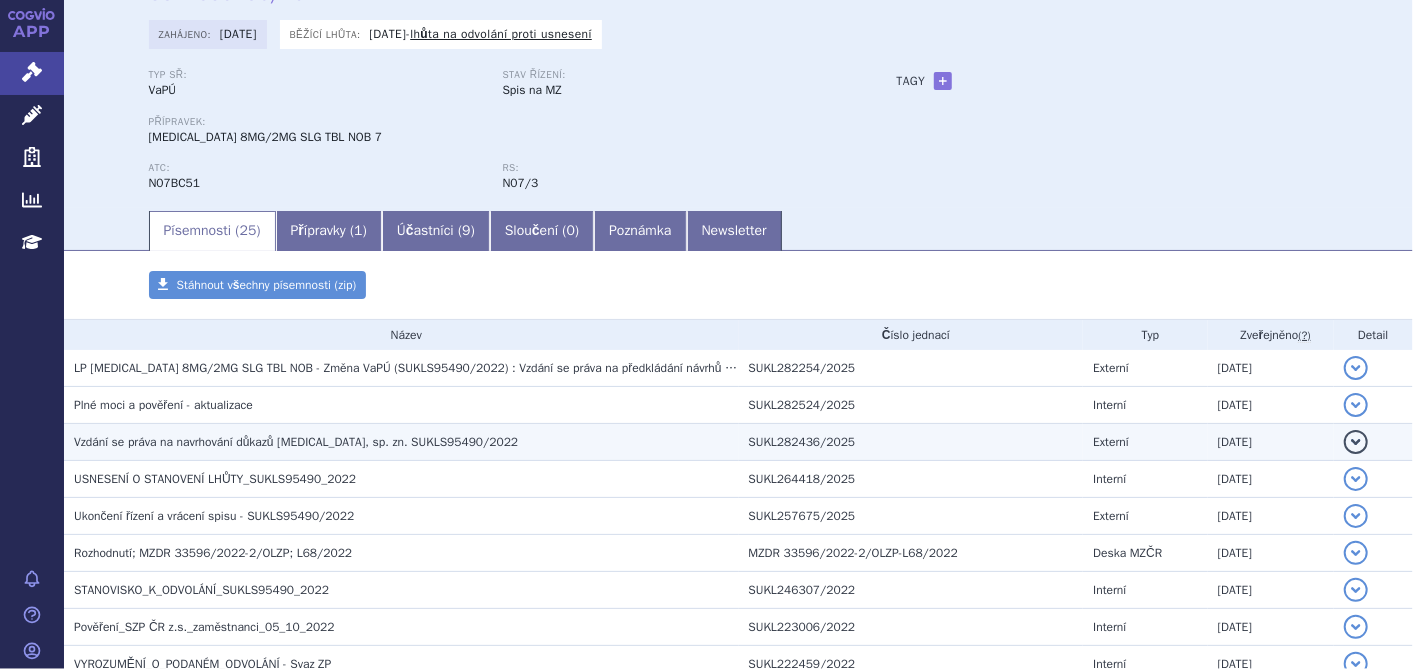 click on "Vzdání se práva na navrhování důkazů SUBOXONE, sp. zn. SUKLS95490/2022" at bounding box center [296, 442] 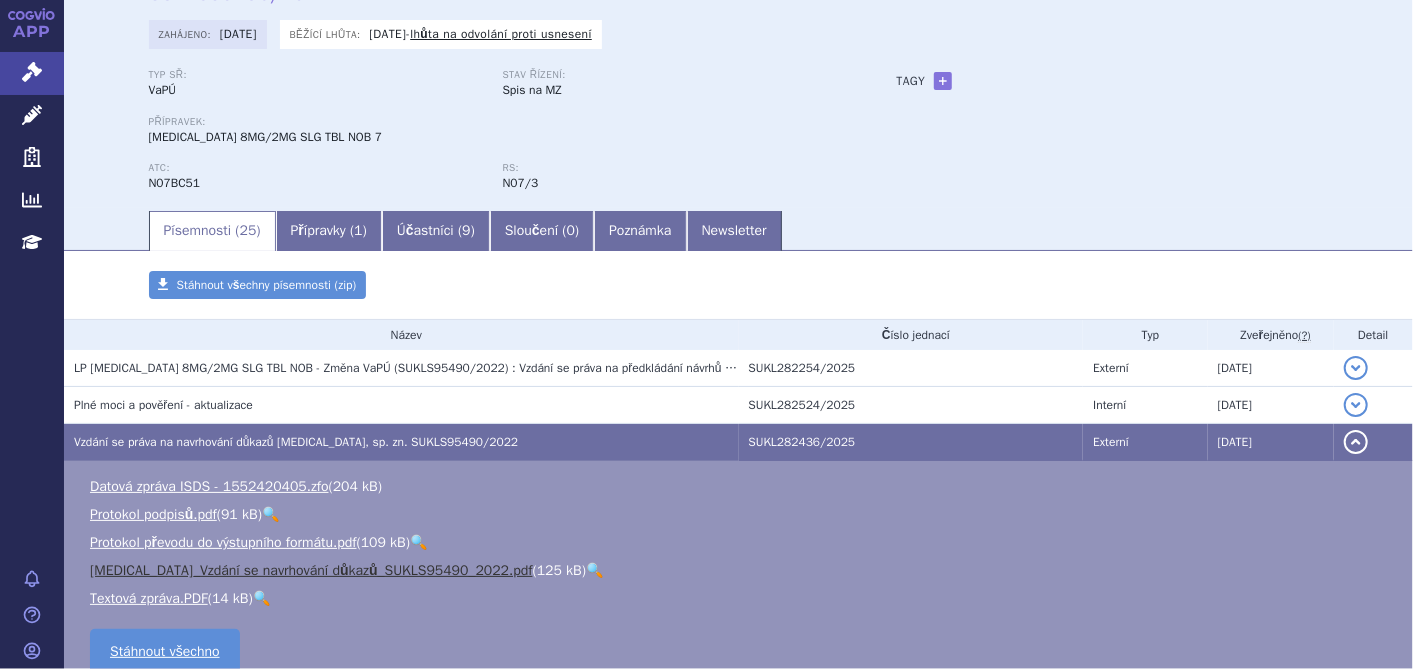 click on "SUBOXONE_Vzdání se navrhování důkazů_SUKLS95490_2022.pdf" at bounding box center (311, 570) 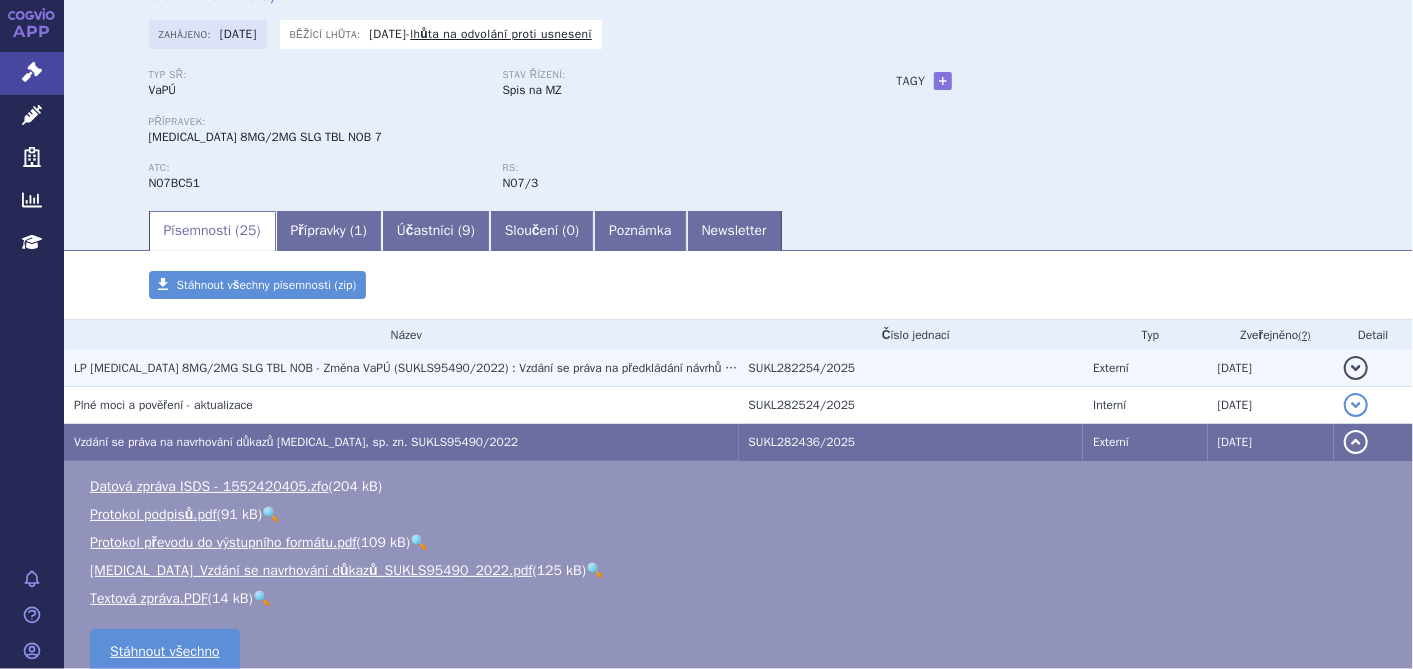 click on "LP SUBOXONE 8MG/2MG SLG TBL NOB - Změna VaPÚ (SUKLS95490/2022) : Vzdání se práva na předkládání návrhů a důkazů" at bounding box center [423, 368] 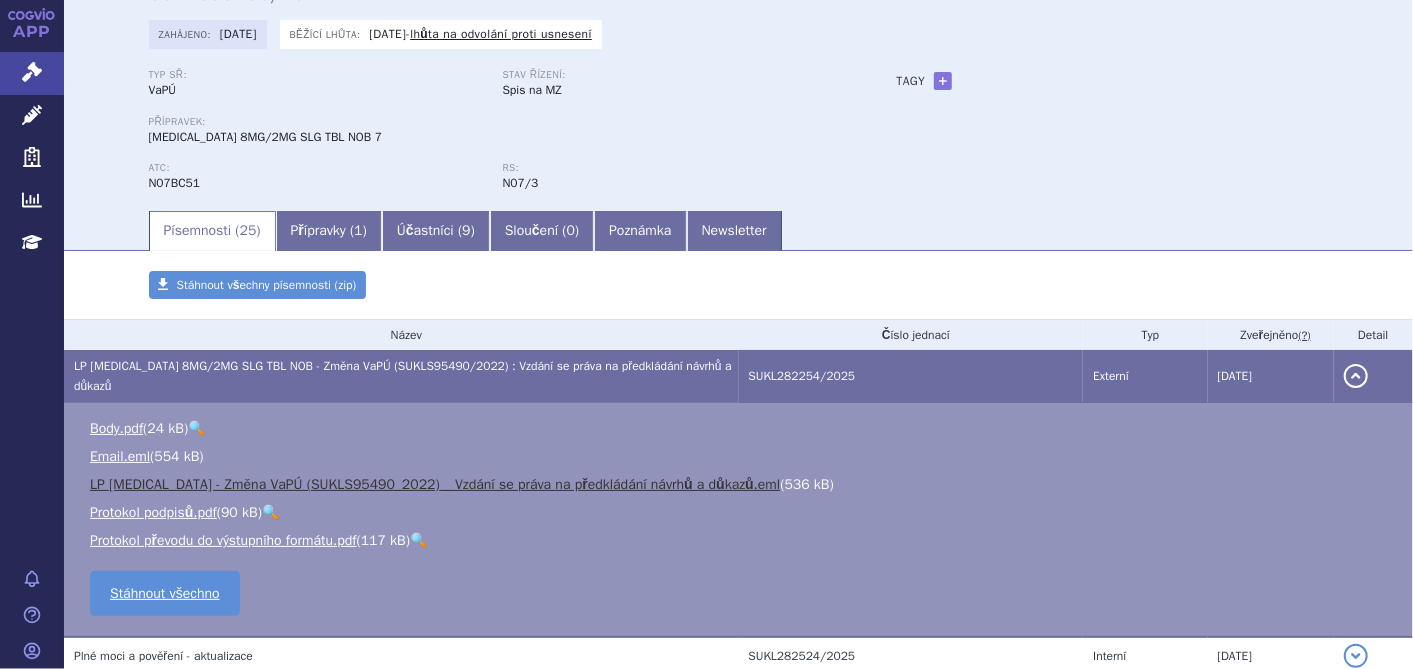 click on "LP SUBOXONE - Změna VaPÚ (SUKLS95490_2022) _ Vzdání se práva na předkládání návrhů a důkazů.eml" at bounding box center [435, 484] 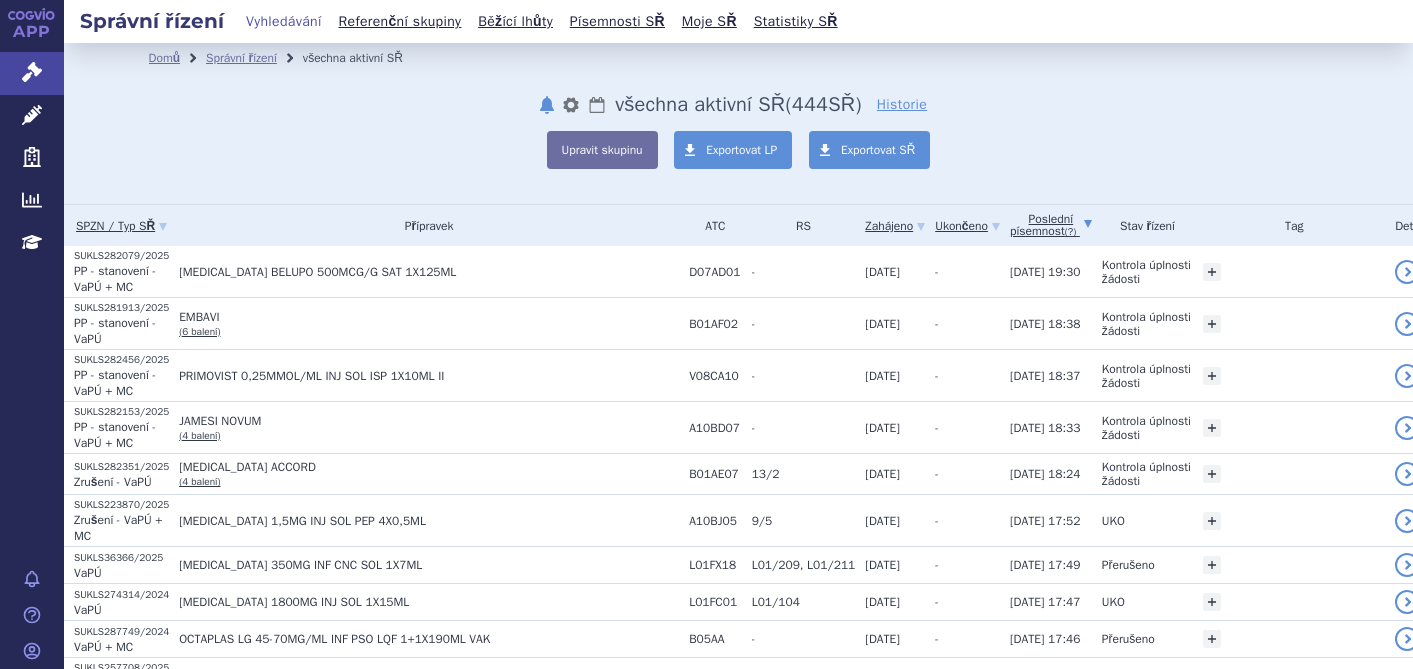 scroll, scrollTop: 0, scrollLeft: 0, axis: both 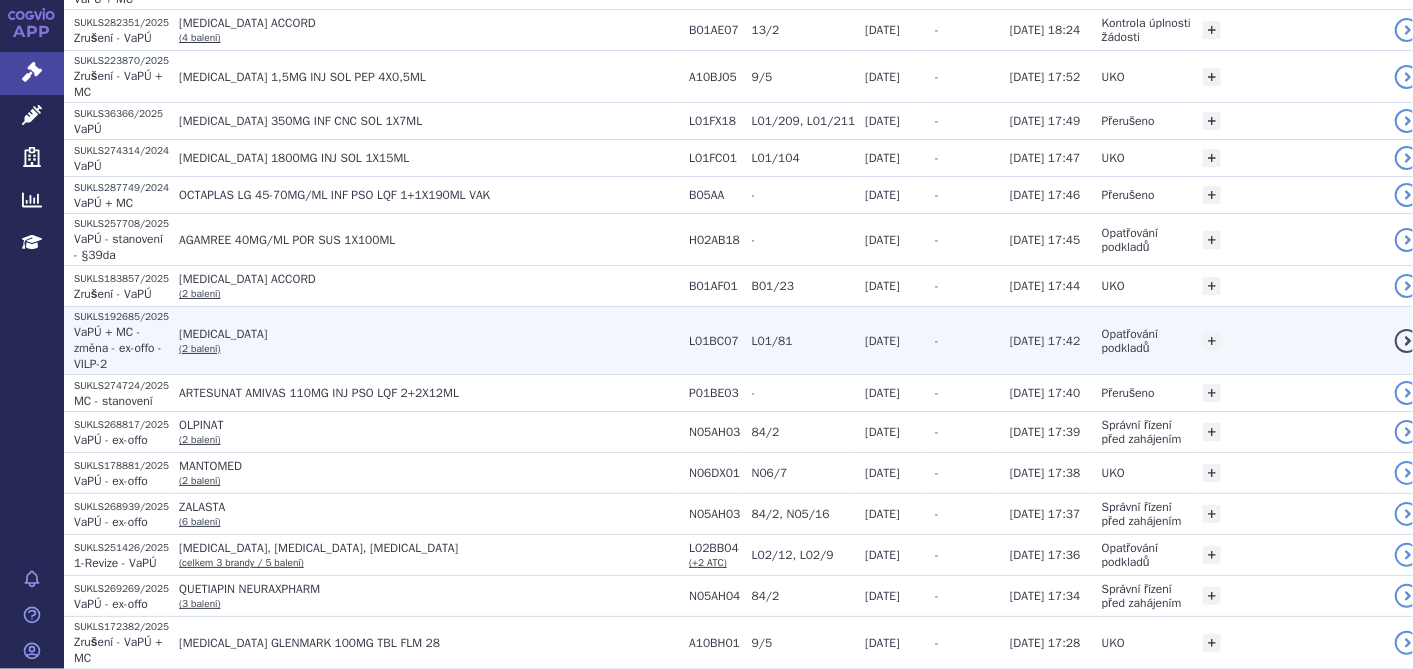 click on "ONUREG" at bounding box center (429, 334) 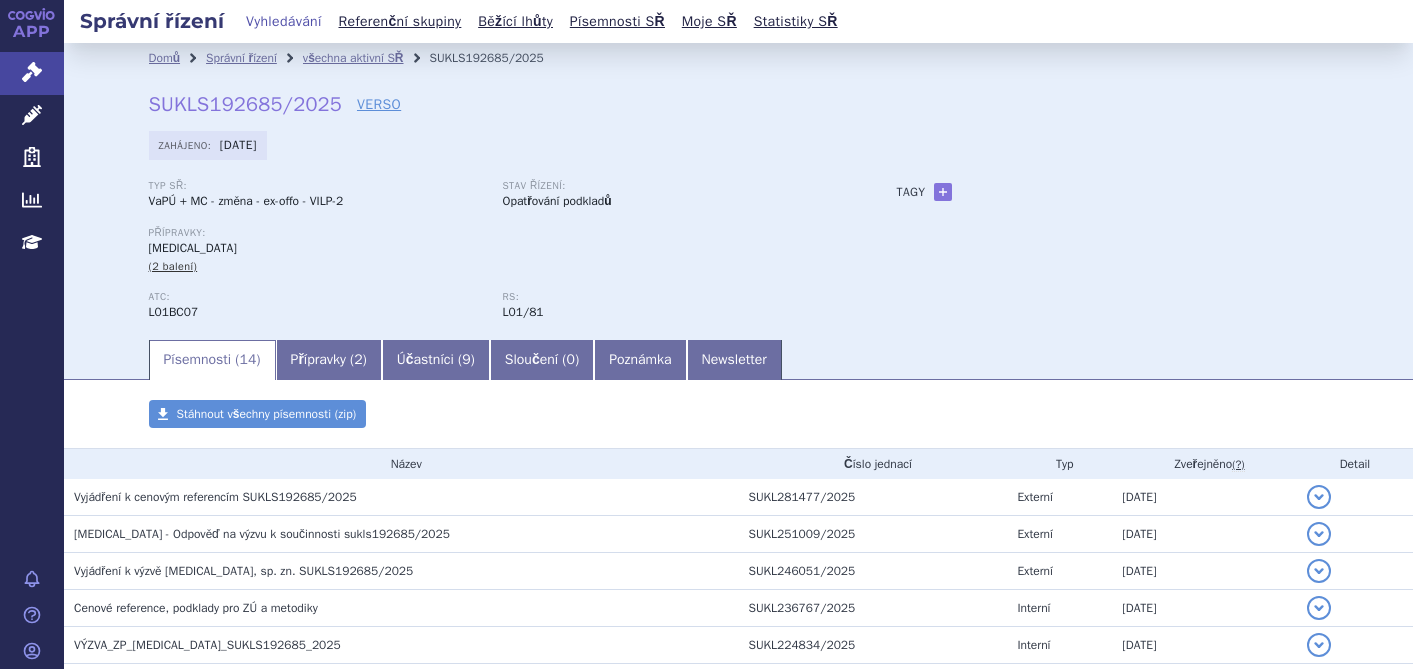 scroll, scrollTop: 0, scrollLeft: 0, axis: both 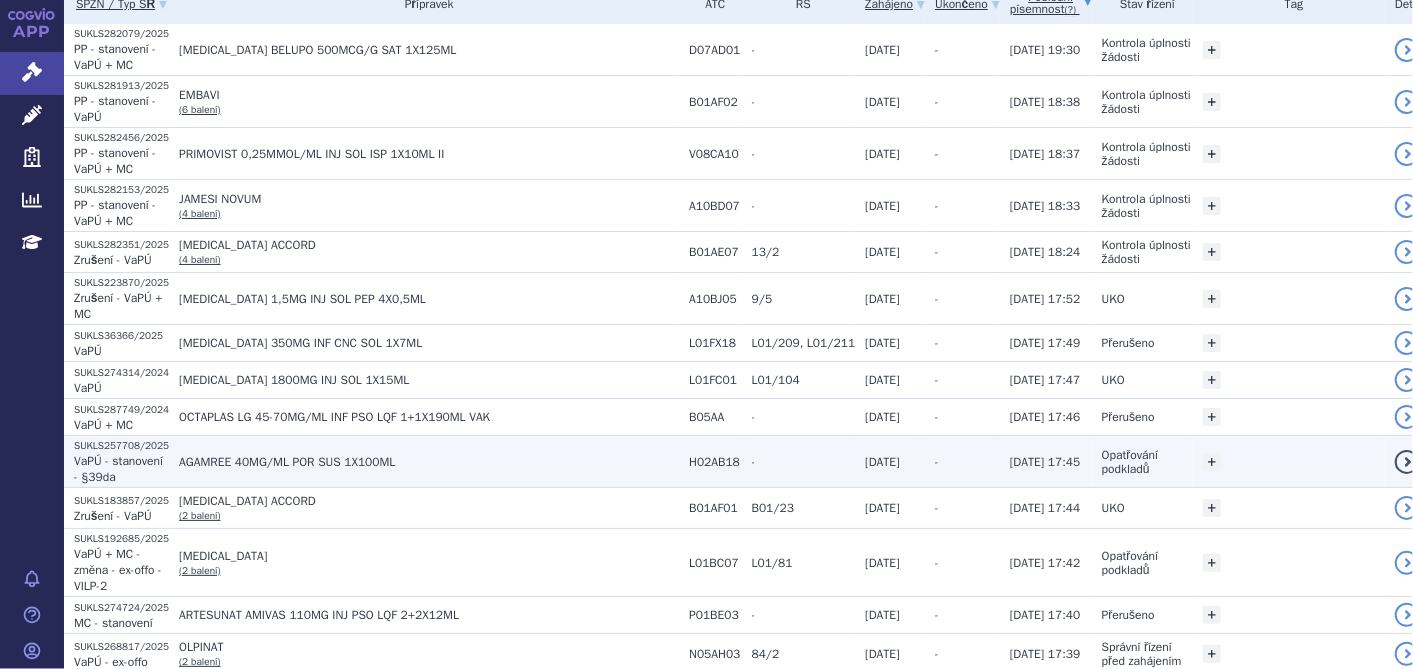 click on "AGAMREE 40MG/ML POR SUS 1X100ML" at bounding box center (429, 462) 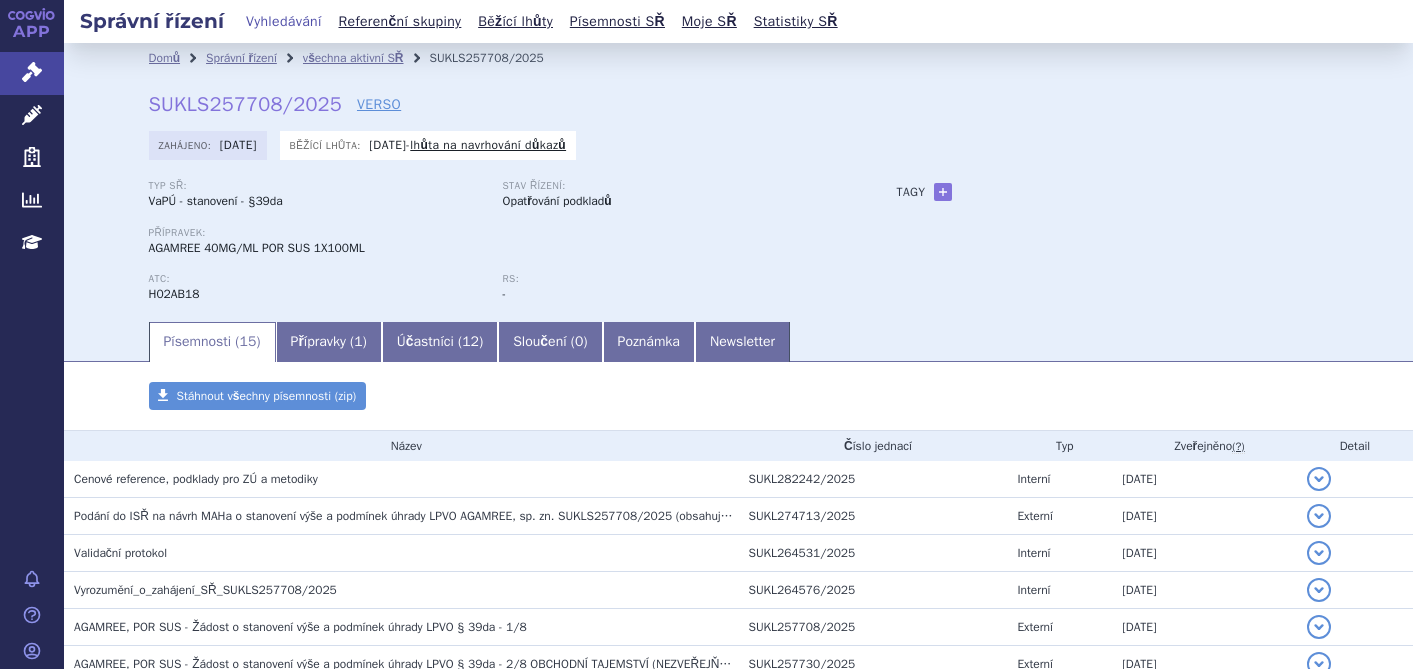 scroll, scrollTop: 0, scrollLeft: 0, axis: both 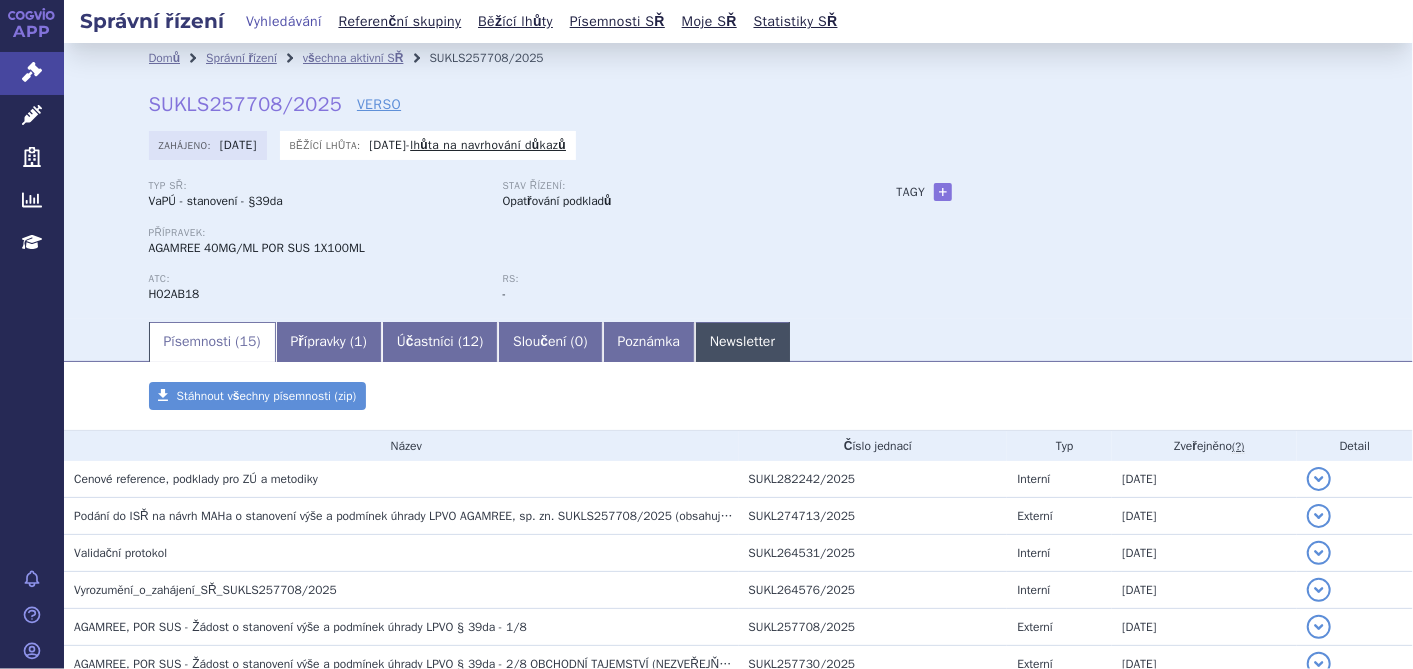click on "Newsletter" at bounding box center [742, 342] 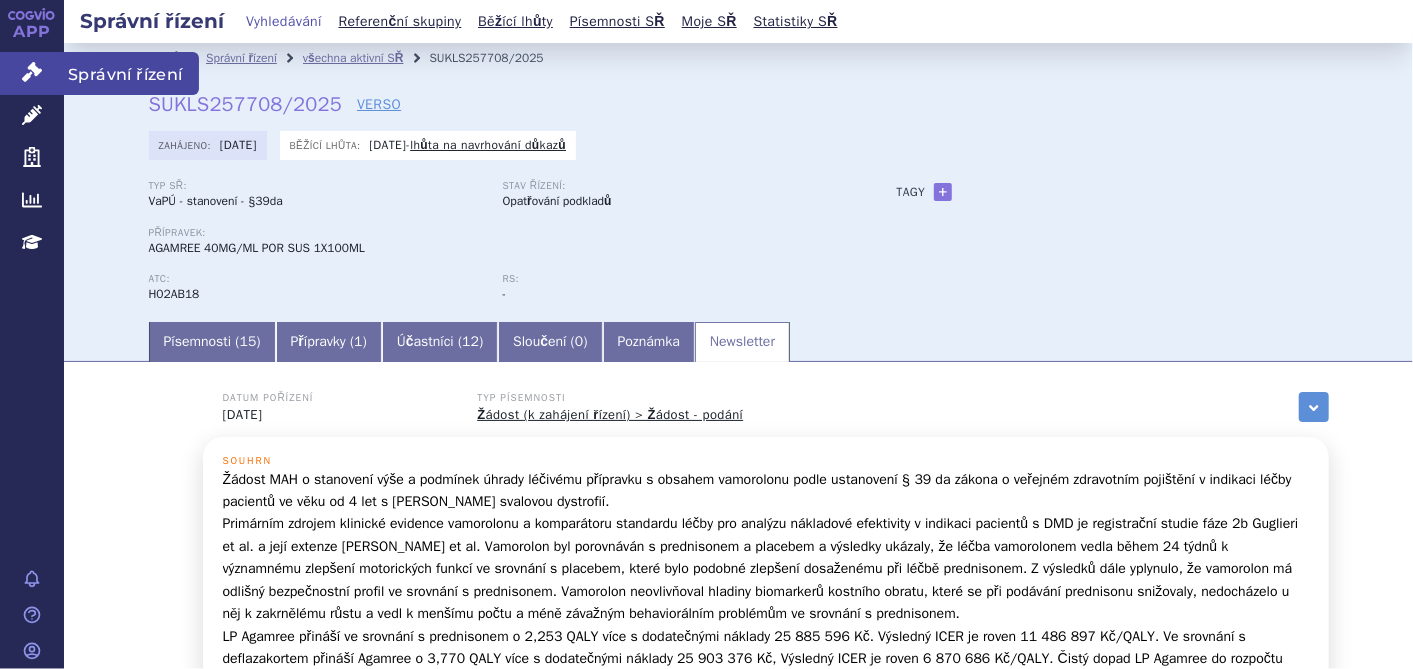 click on "Správní řízení" at bounding box center (32, 73) 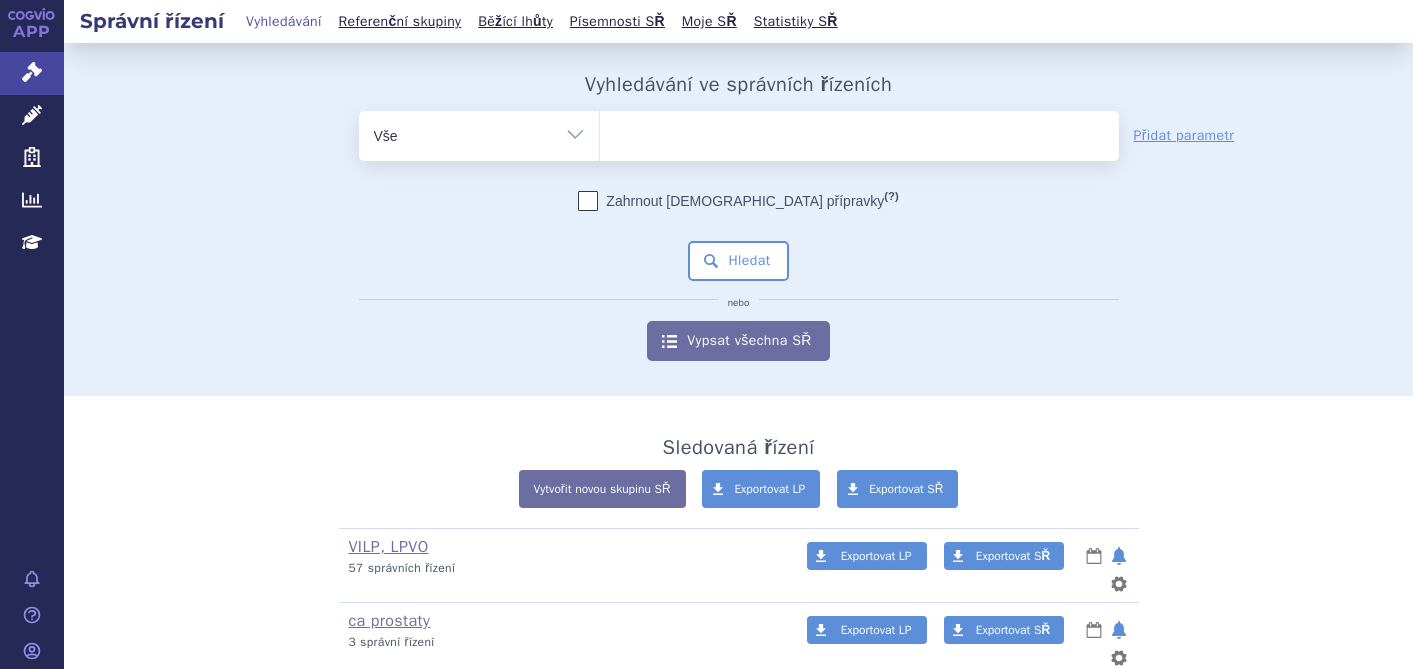 scroll, scrollTop: 0, scrollLeft: 0, axis: both 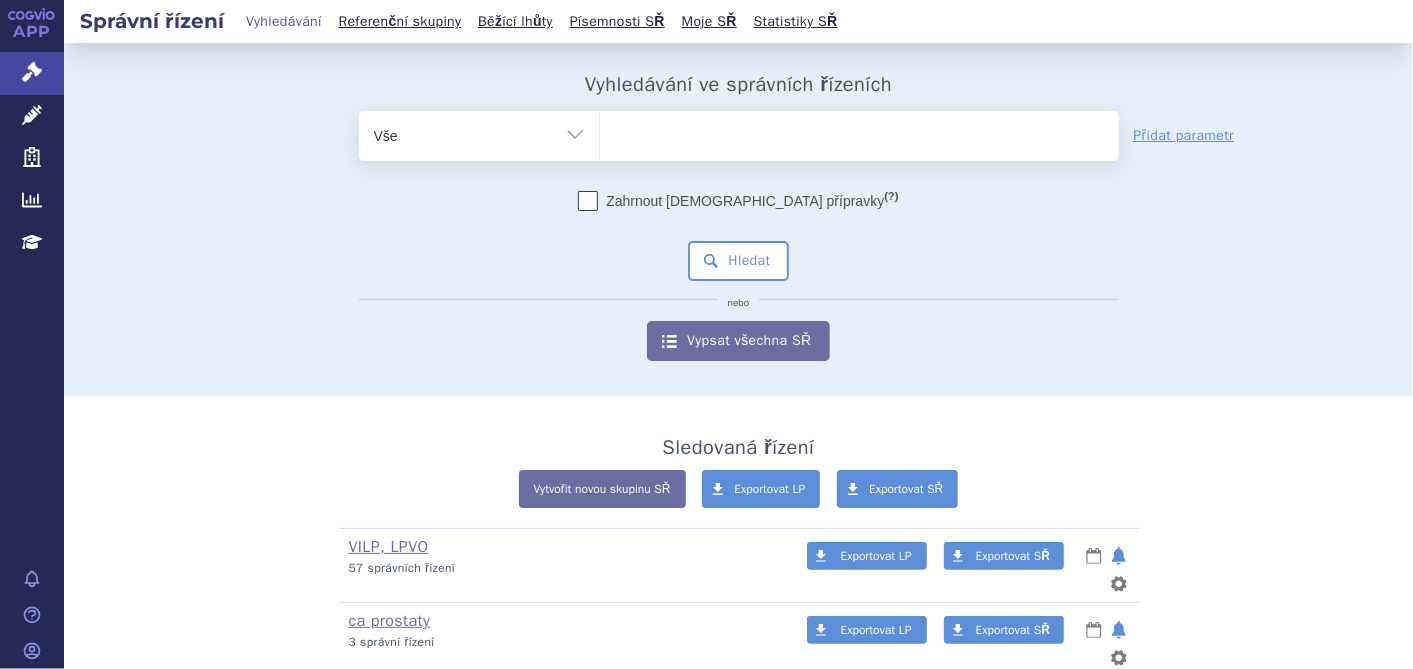 click at bounding box center [859, 132] 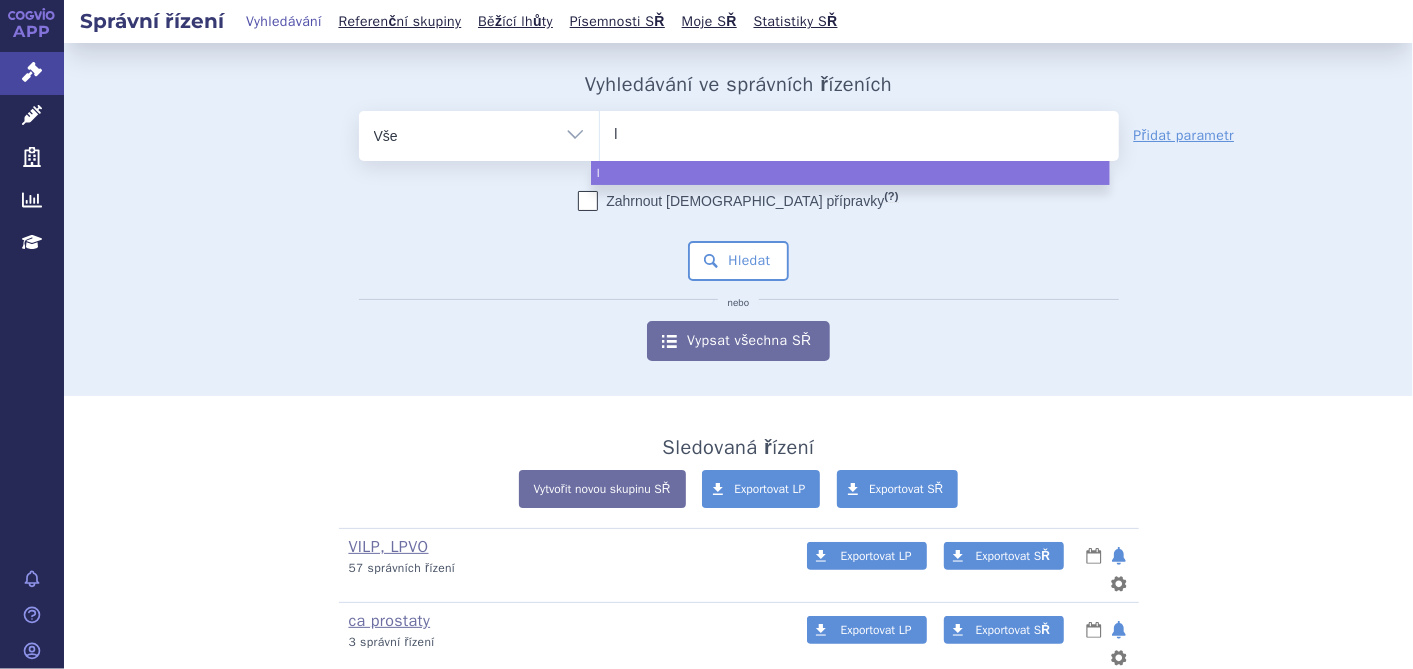 type on "li" 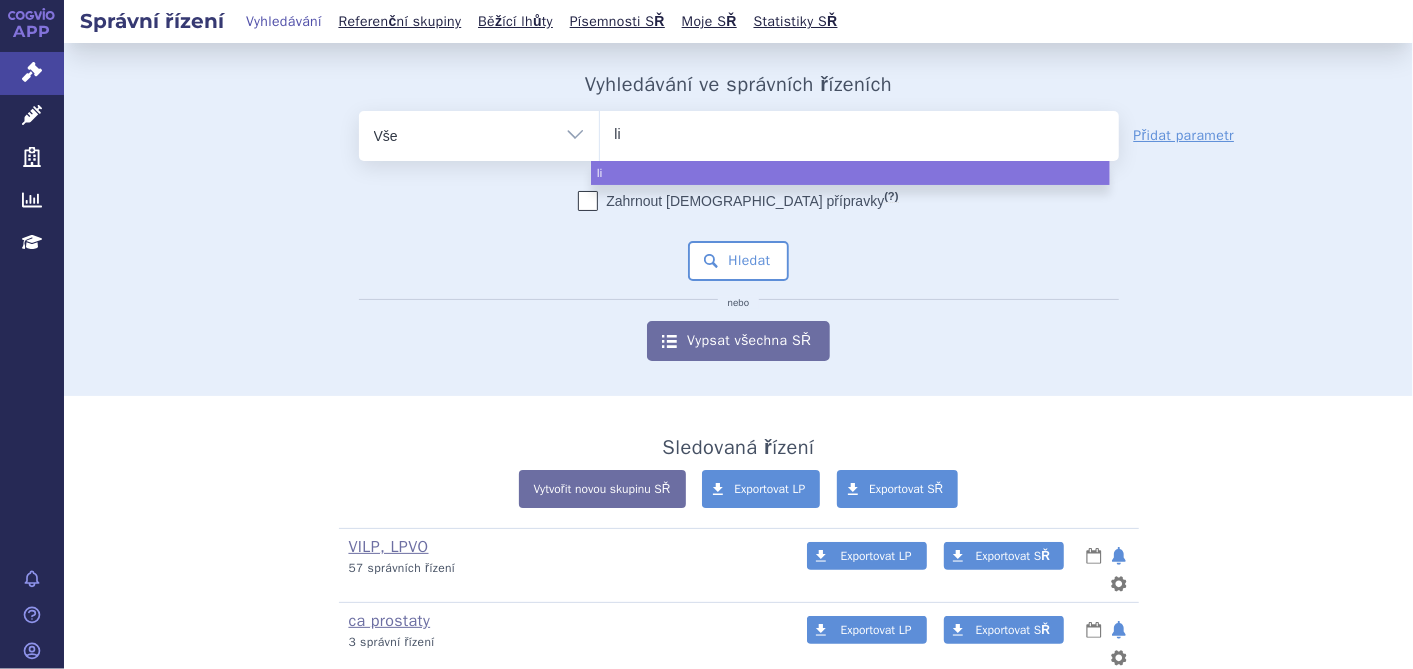 type on "liv" 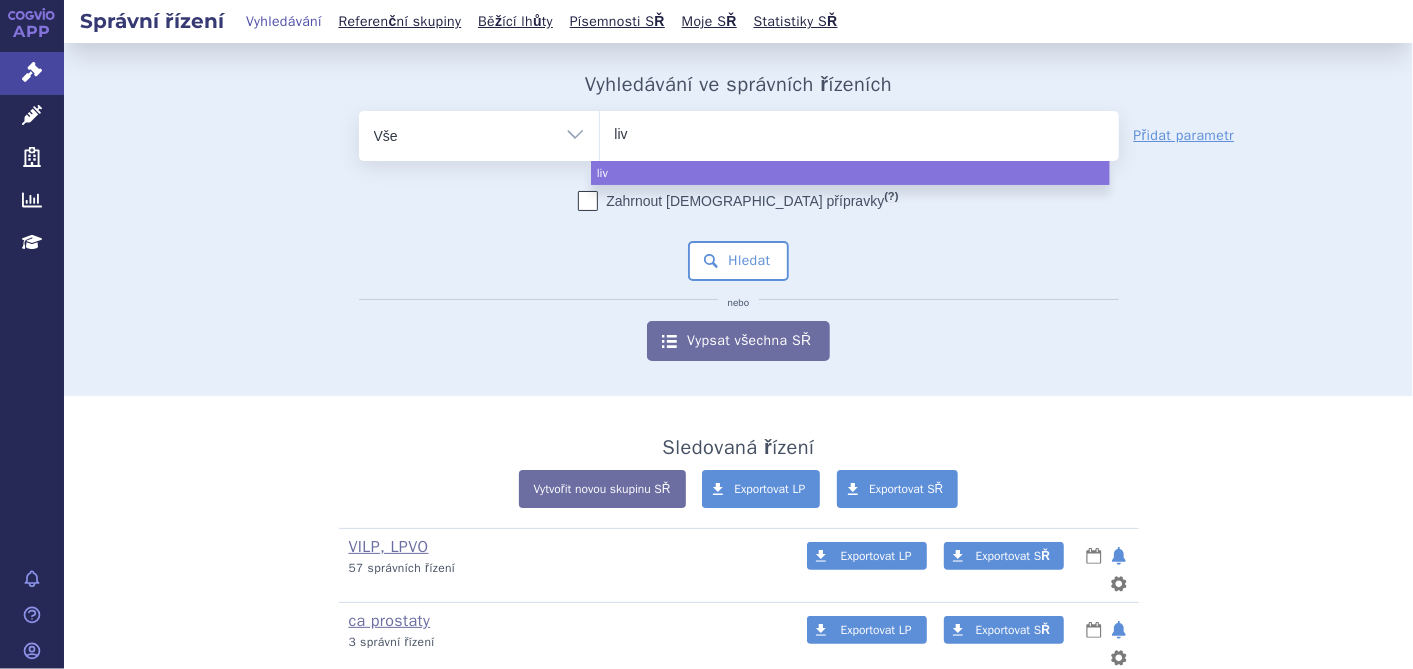 type on "livm" 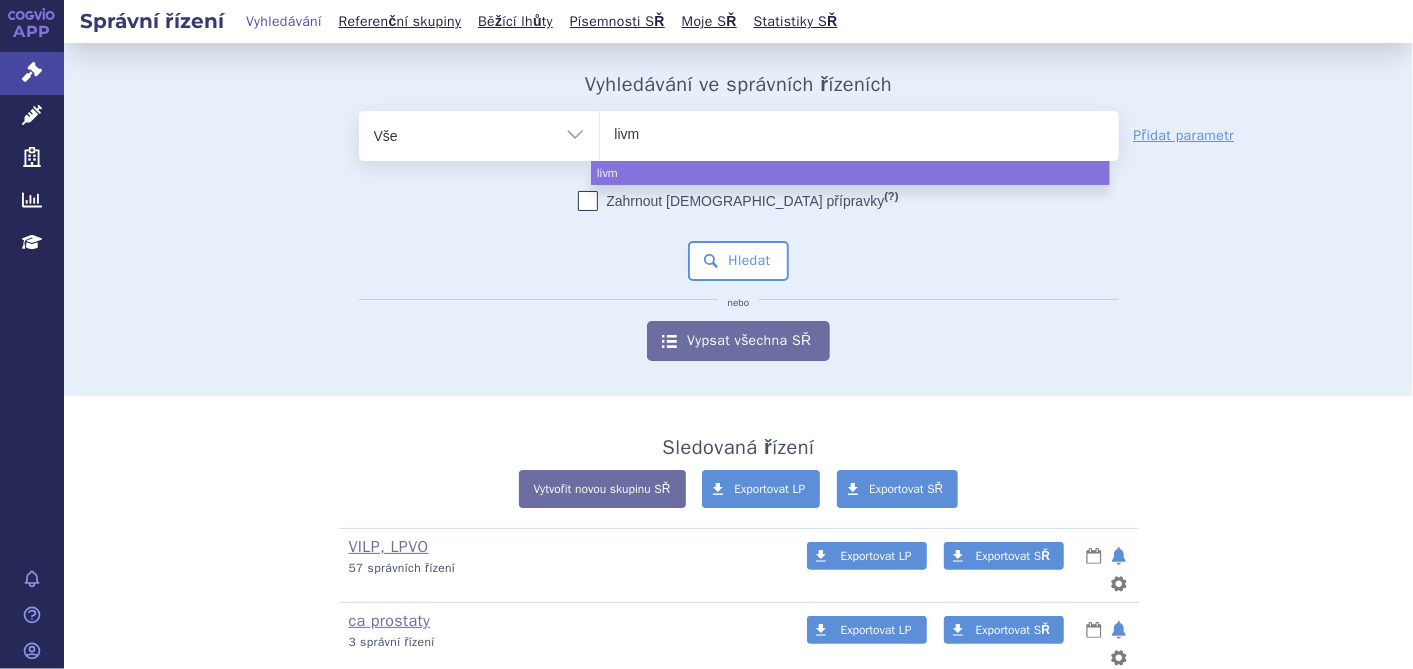 type on "livma" 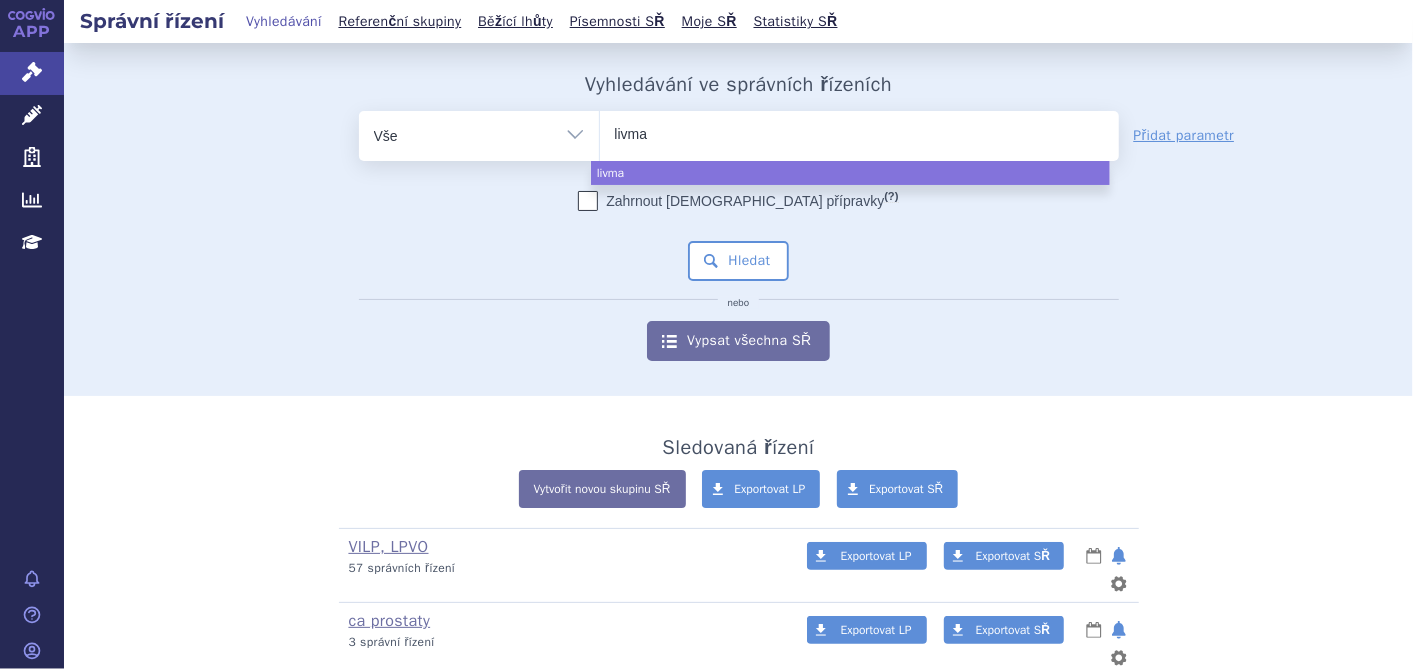 type on "livmar" 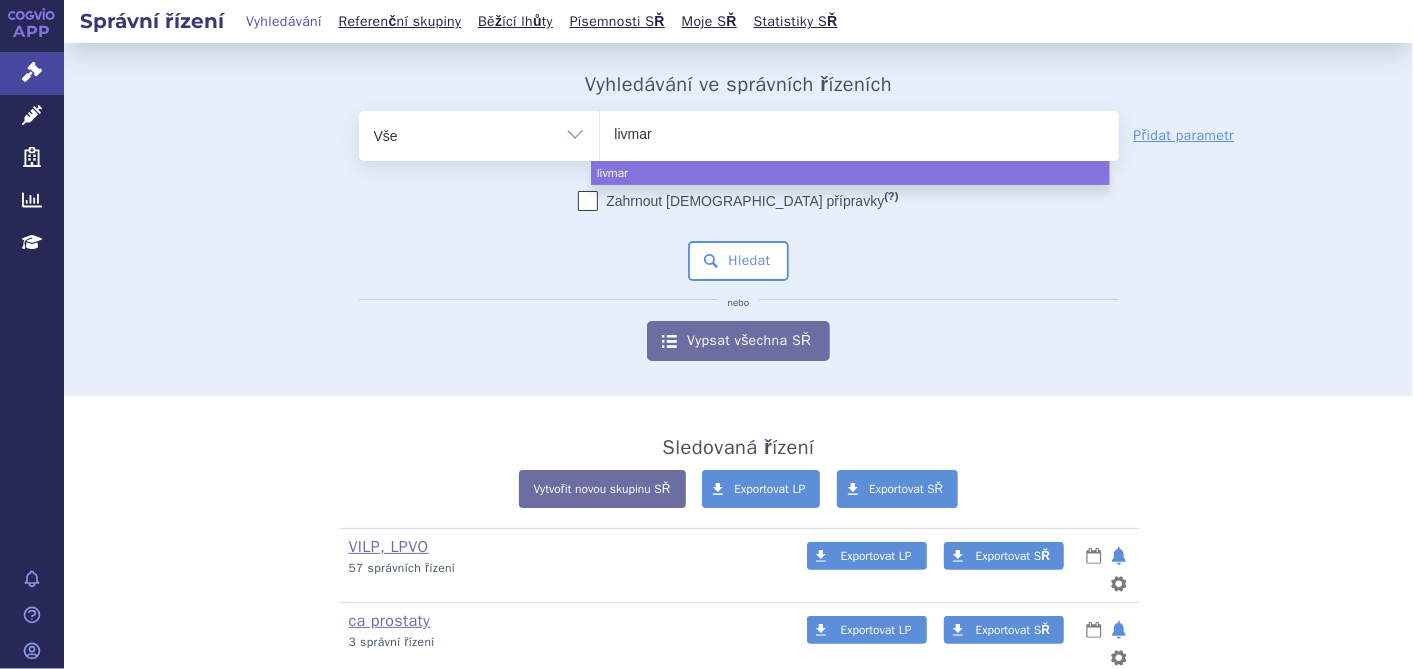 type on "livmarl" 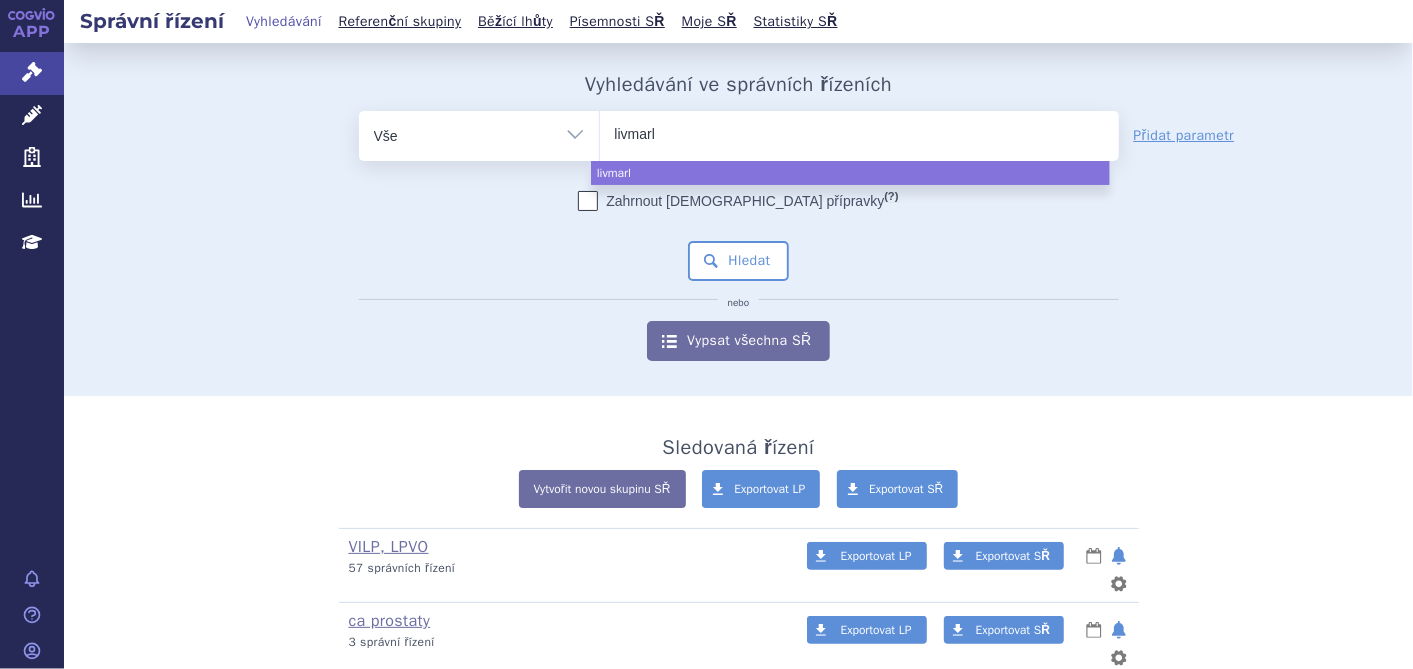 type on "livmarli" 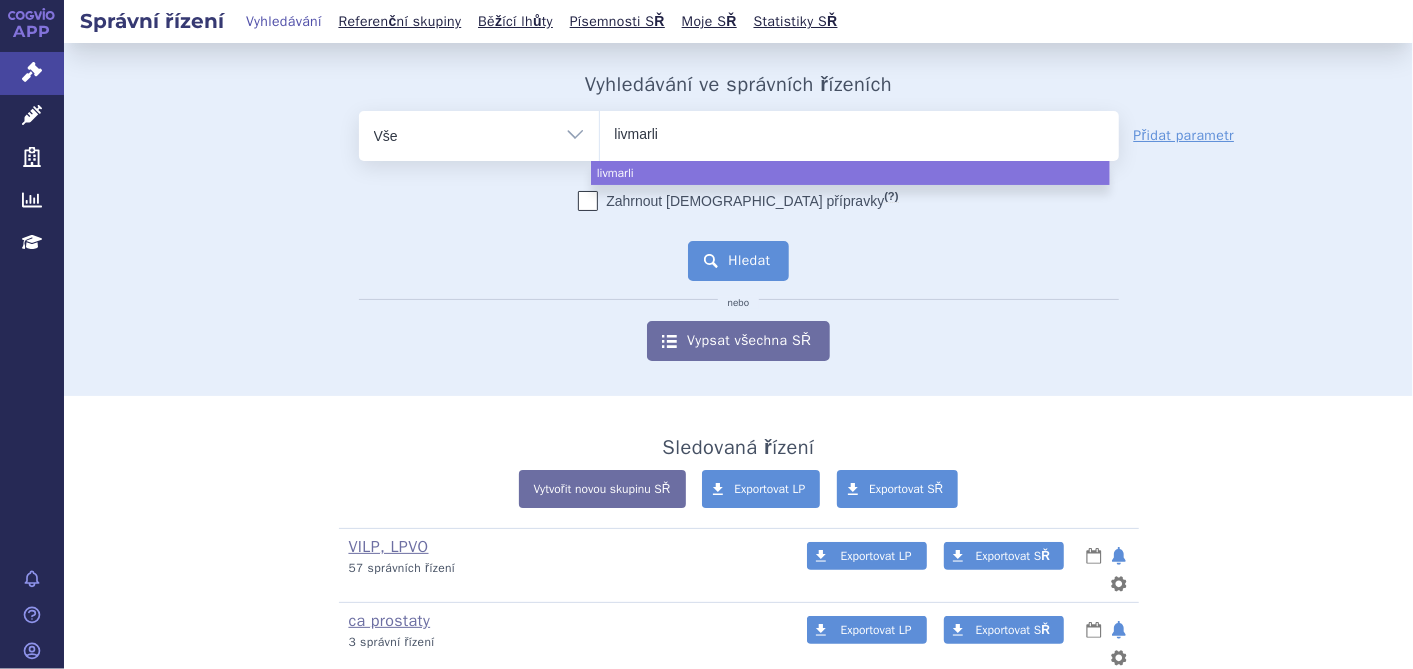 select on "livmarli" 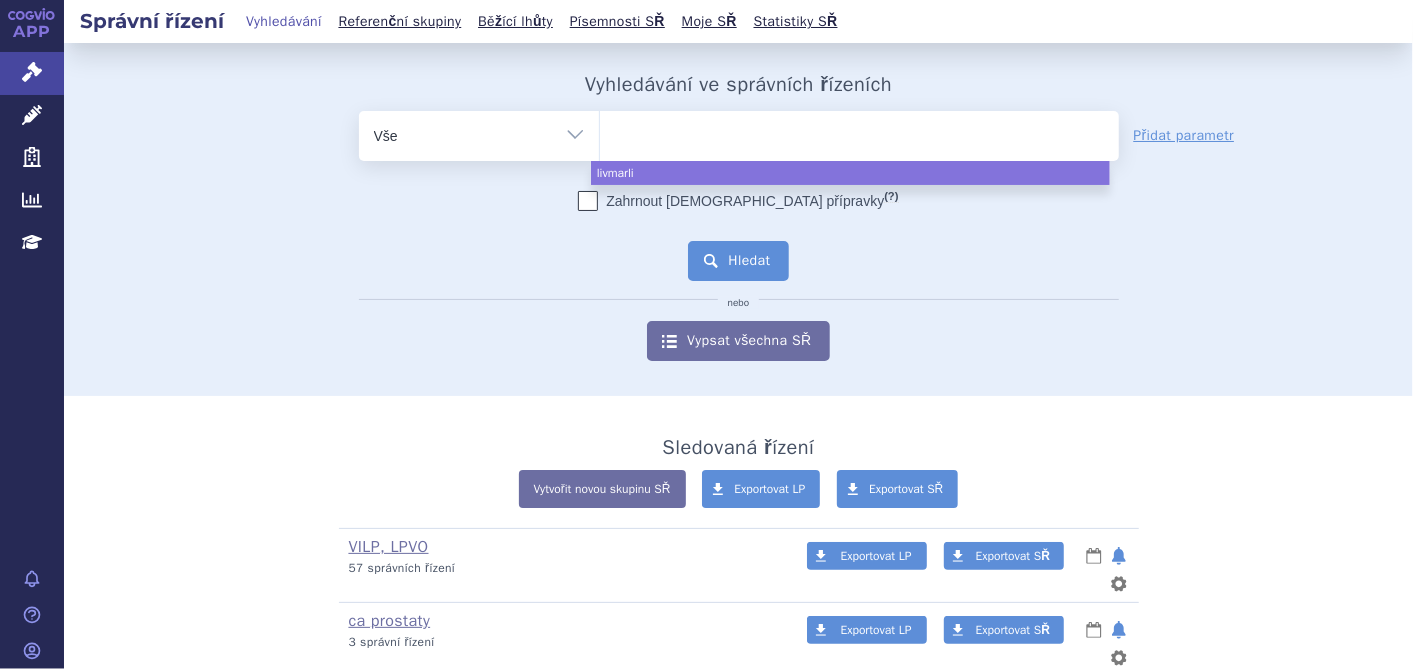 click on "Hledat" at bounding box center (738, 261) 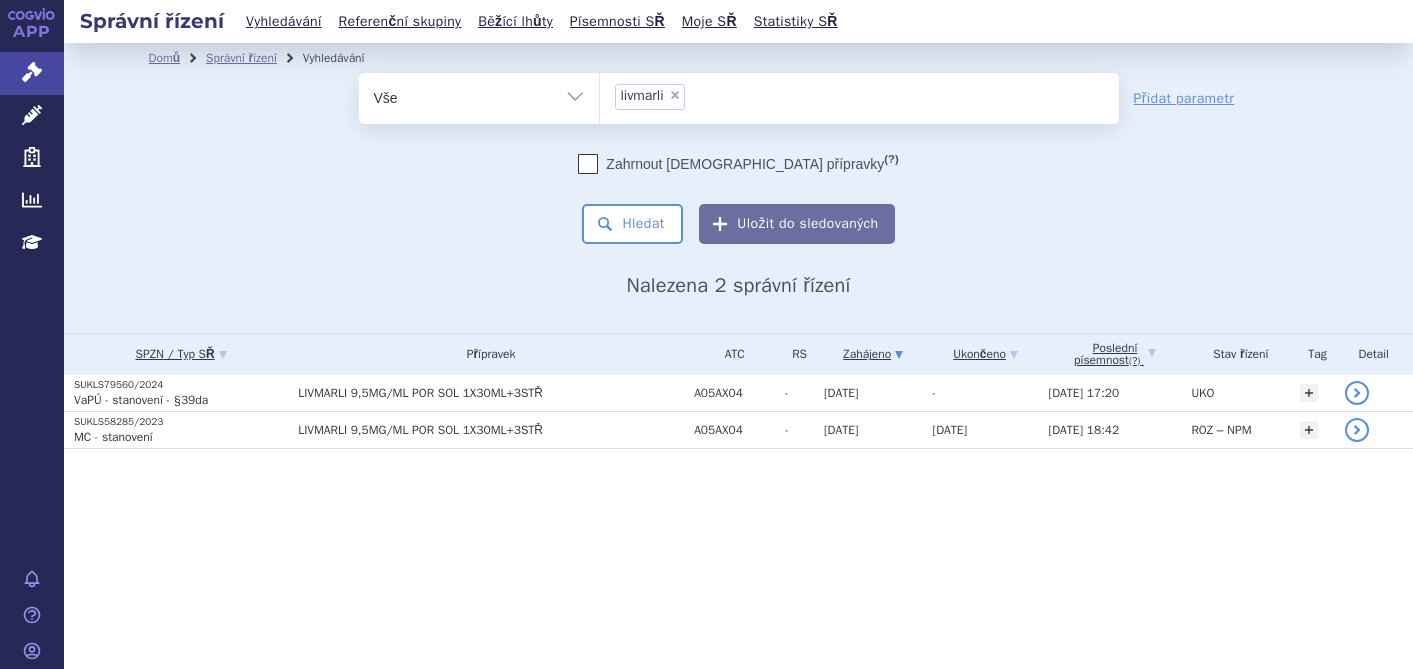 scroll, scrollTop: 0, scrollLeft: 0, axis: both 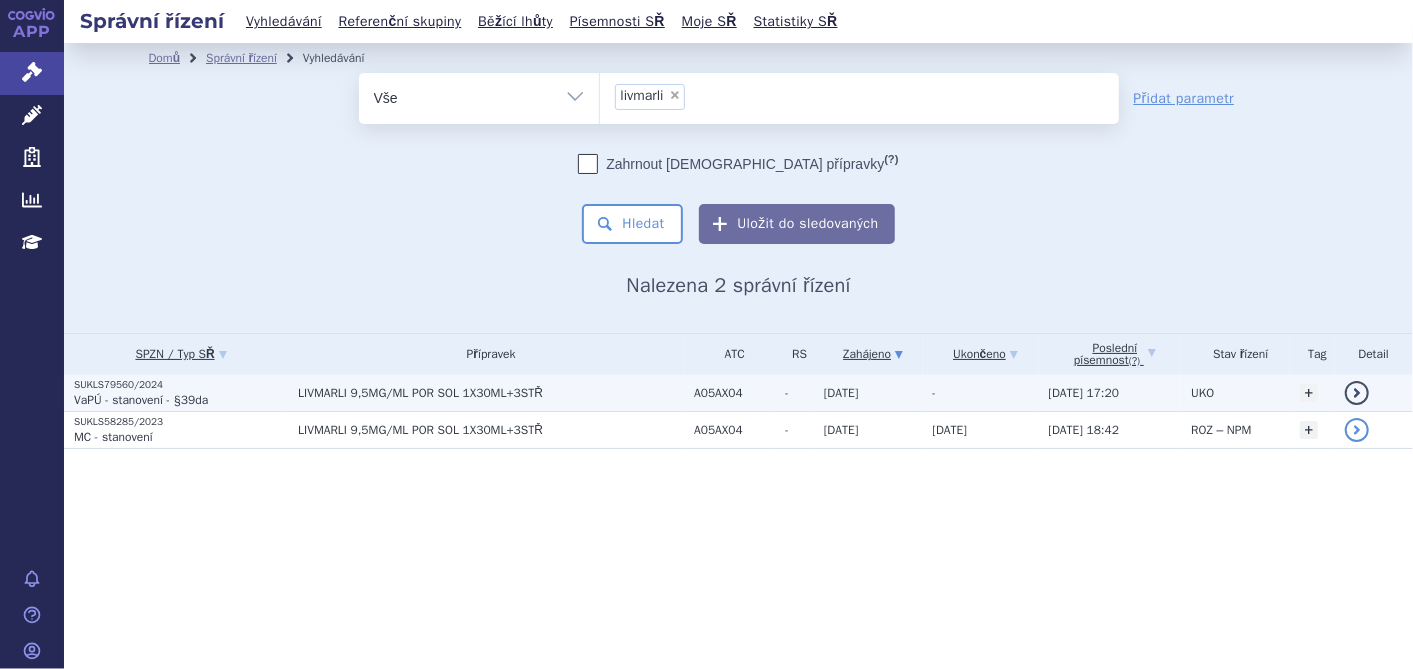 click on "LIVMARLI 9,5MG/ML POR SOL 1X30ML+3STŘ" at bounding box center [491, 393] 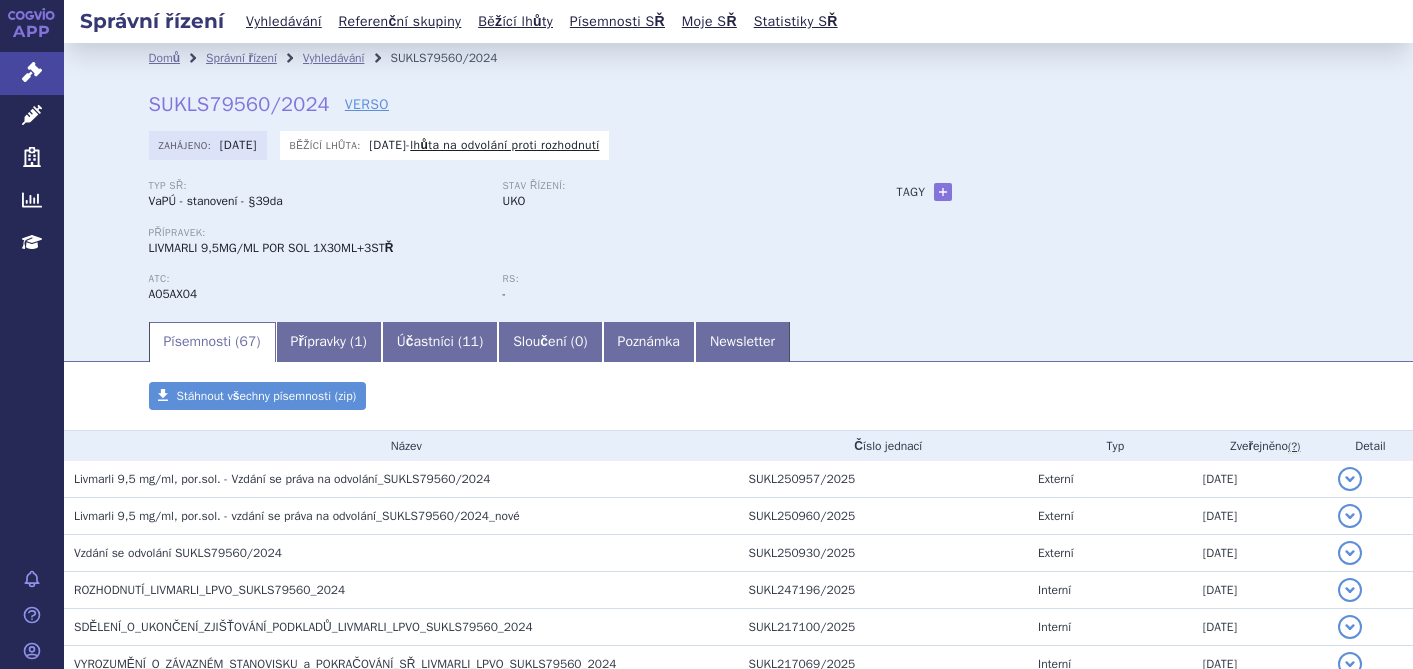 scroll, scrollTop: 0, scrollLeft: 0, axis: both 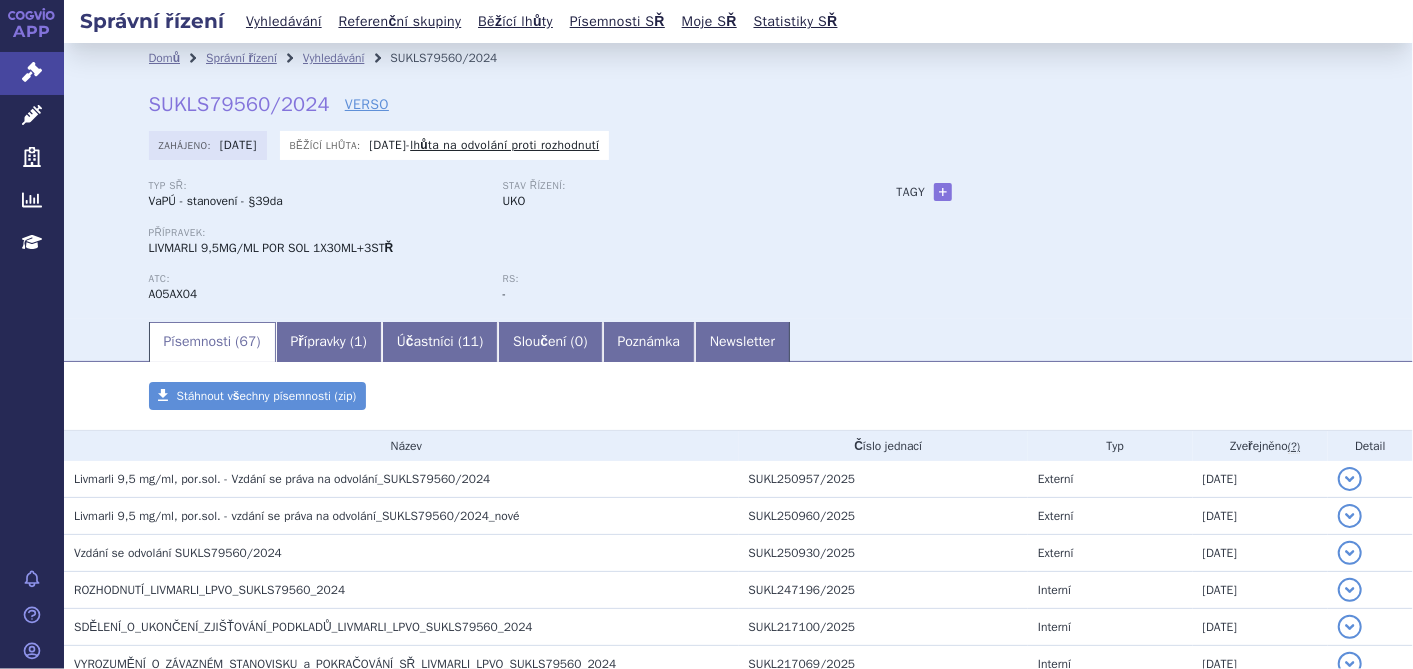 click on "APP" at bounding box center (32, 26) 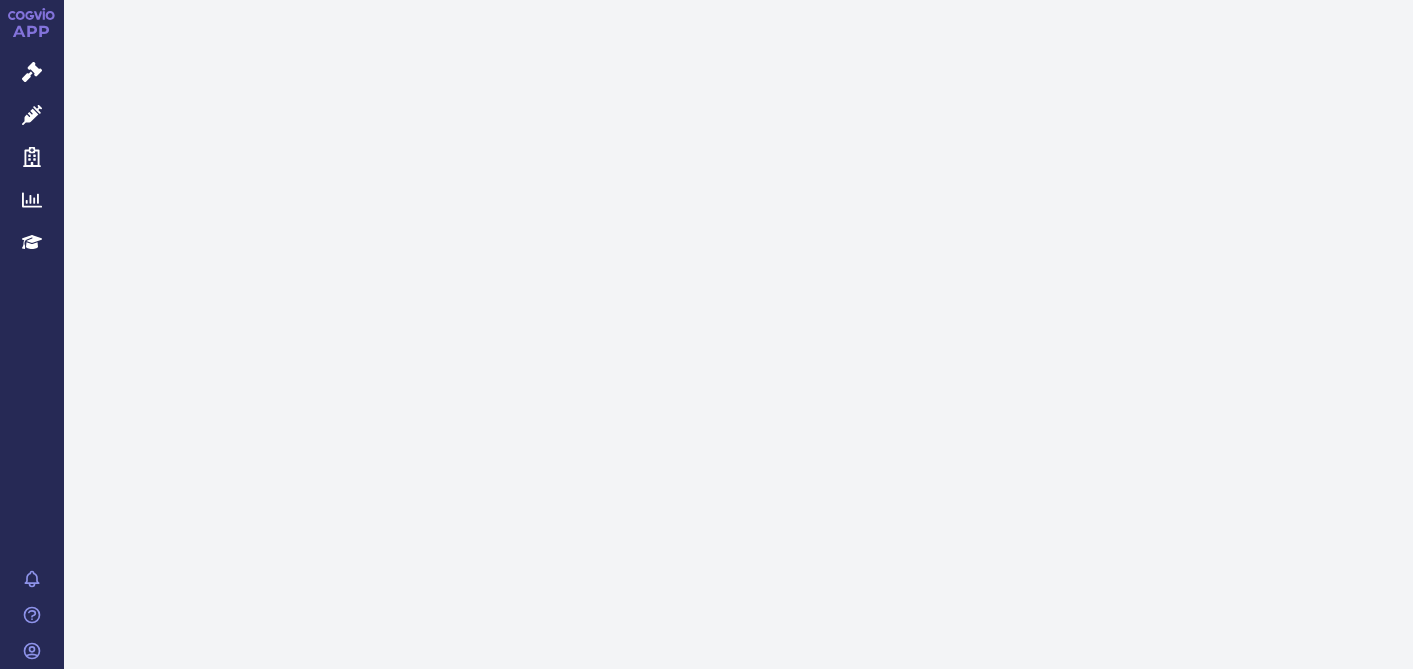 scroll, scrollTop: 0, scrollLeft: 0, axis: both 